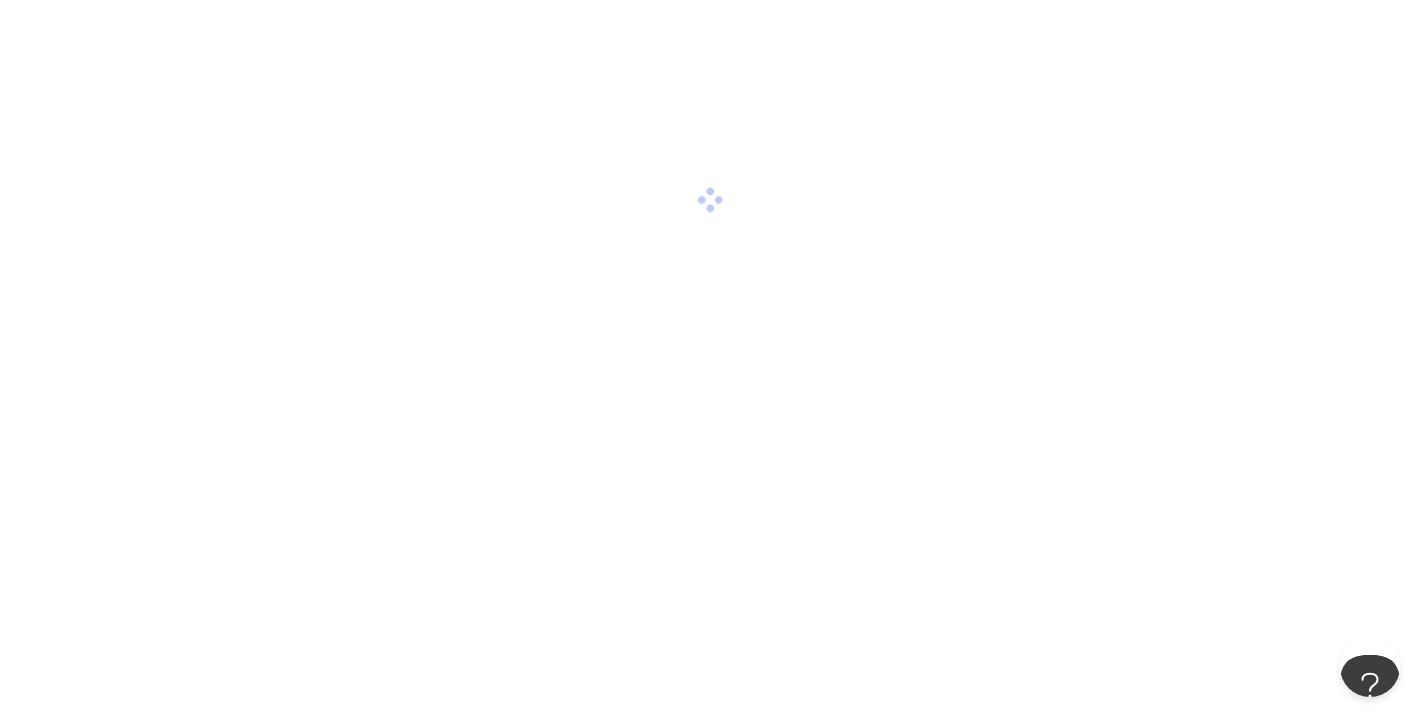 scroll, scrollTop: 0, scrollLeft: 0, axis: both 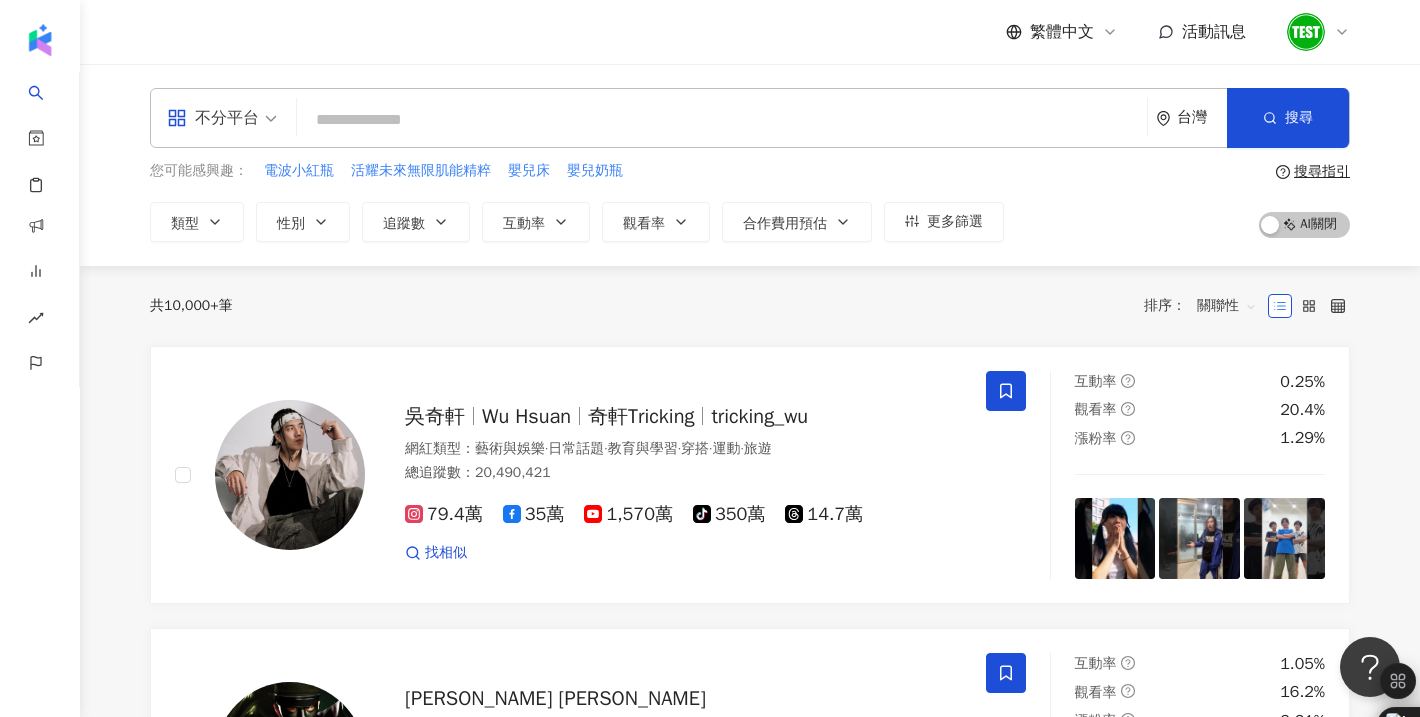 click at bounding box center [722, 120] 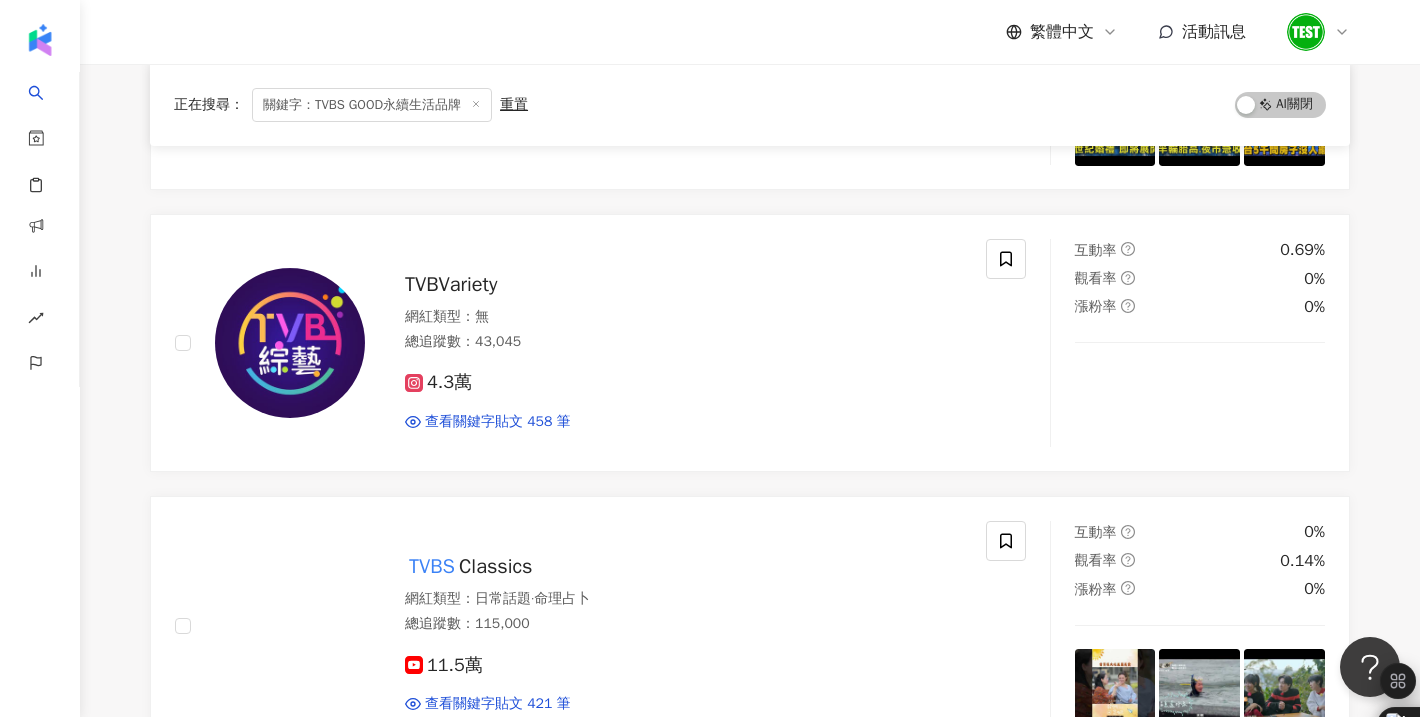 scroll, scrollTop: 789, scrollLeft: 0, axis: vertical 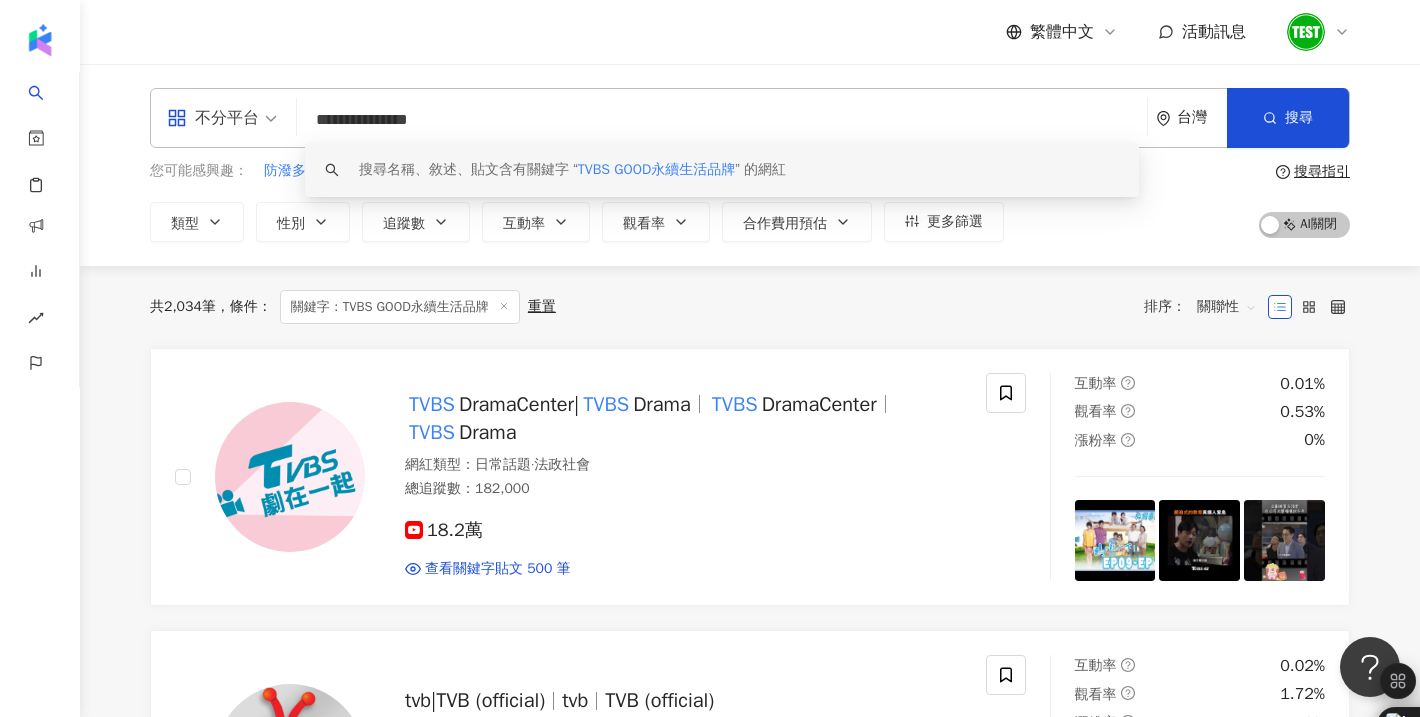click on "**********" at bounding box center (722, 120) 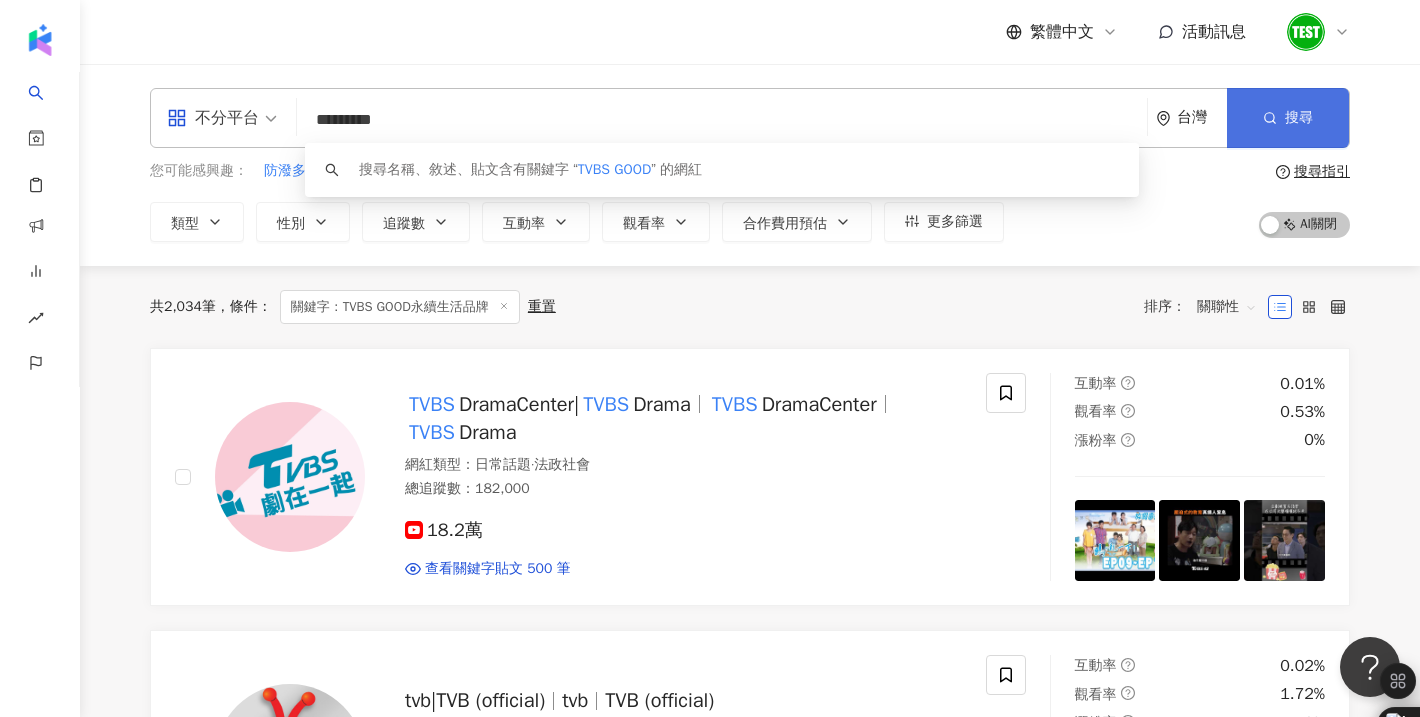 type on "*********" 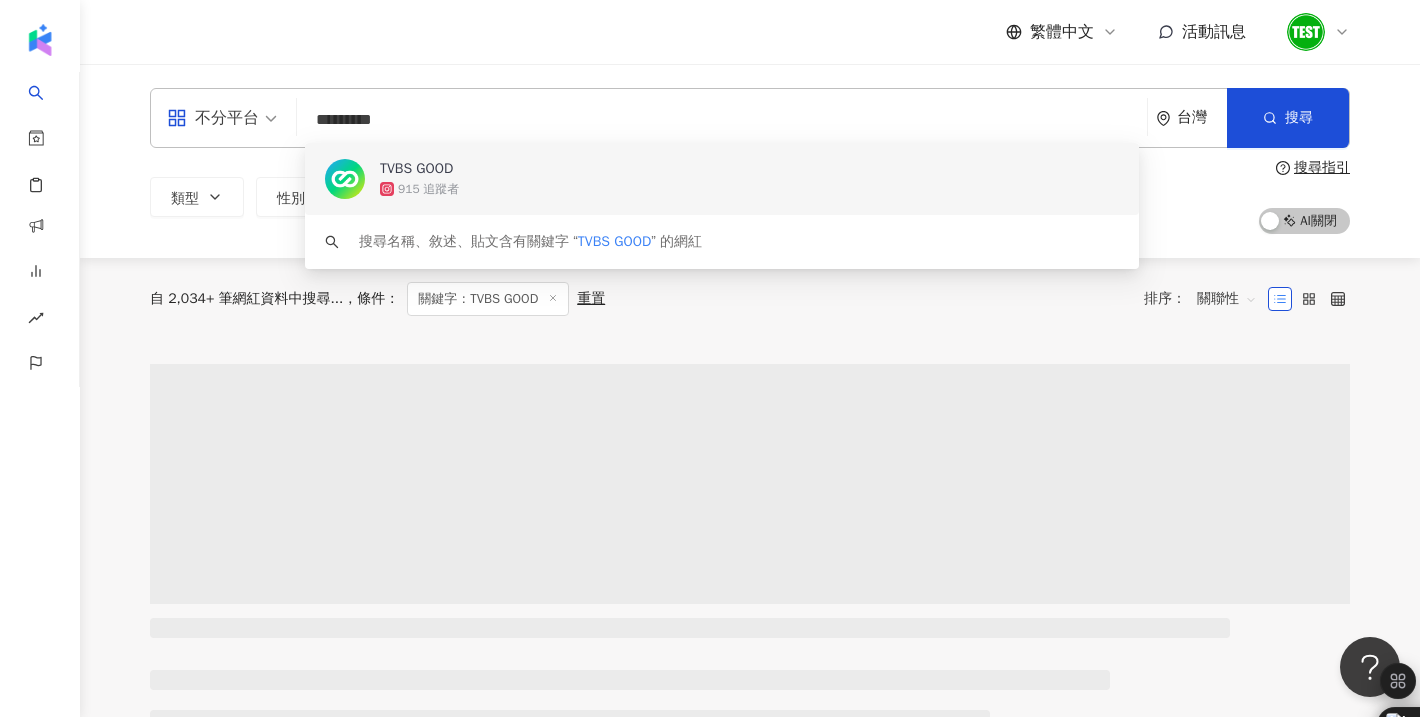 click on "TVBS GOOD 915   追蹤者" at bounding box center [722, 179] 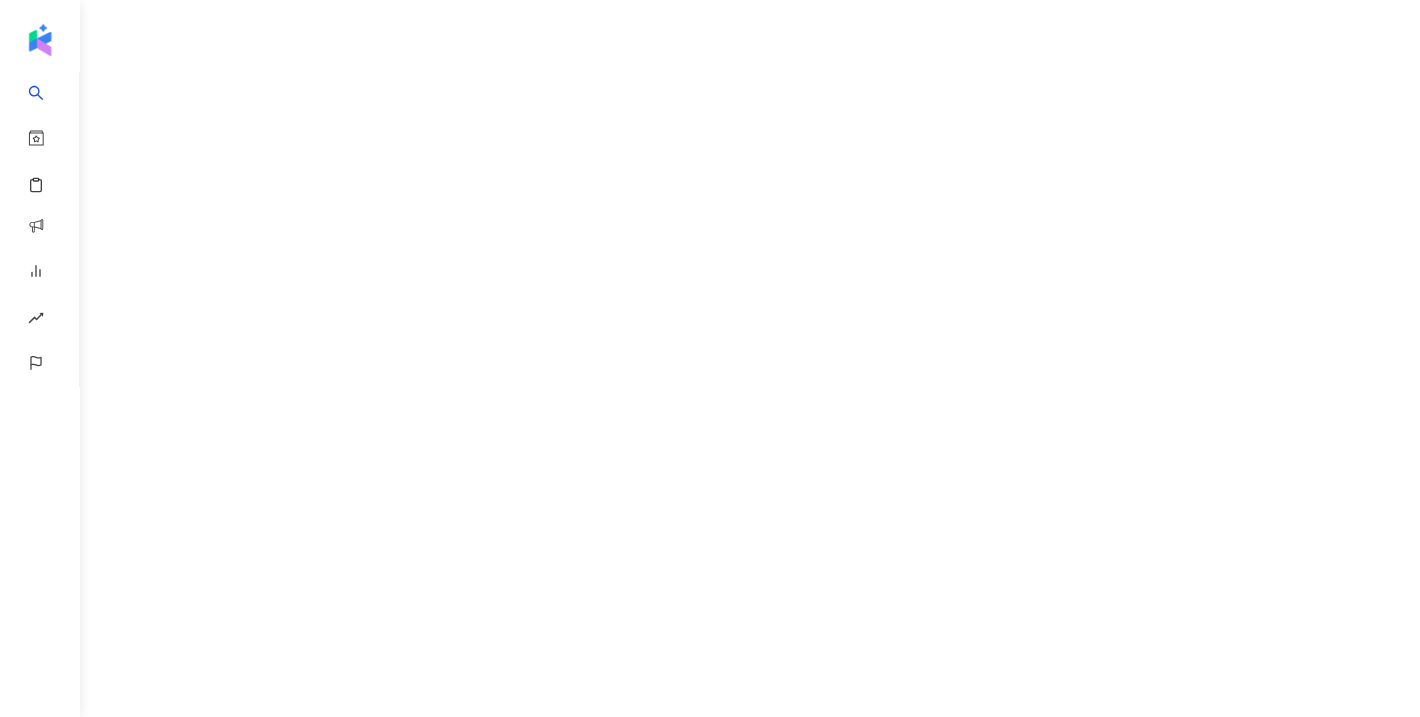 scroll, scrollTop: 0, scrollLeft: 0, axis: both 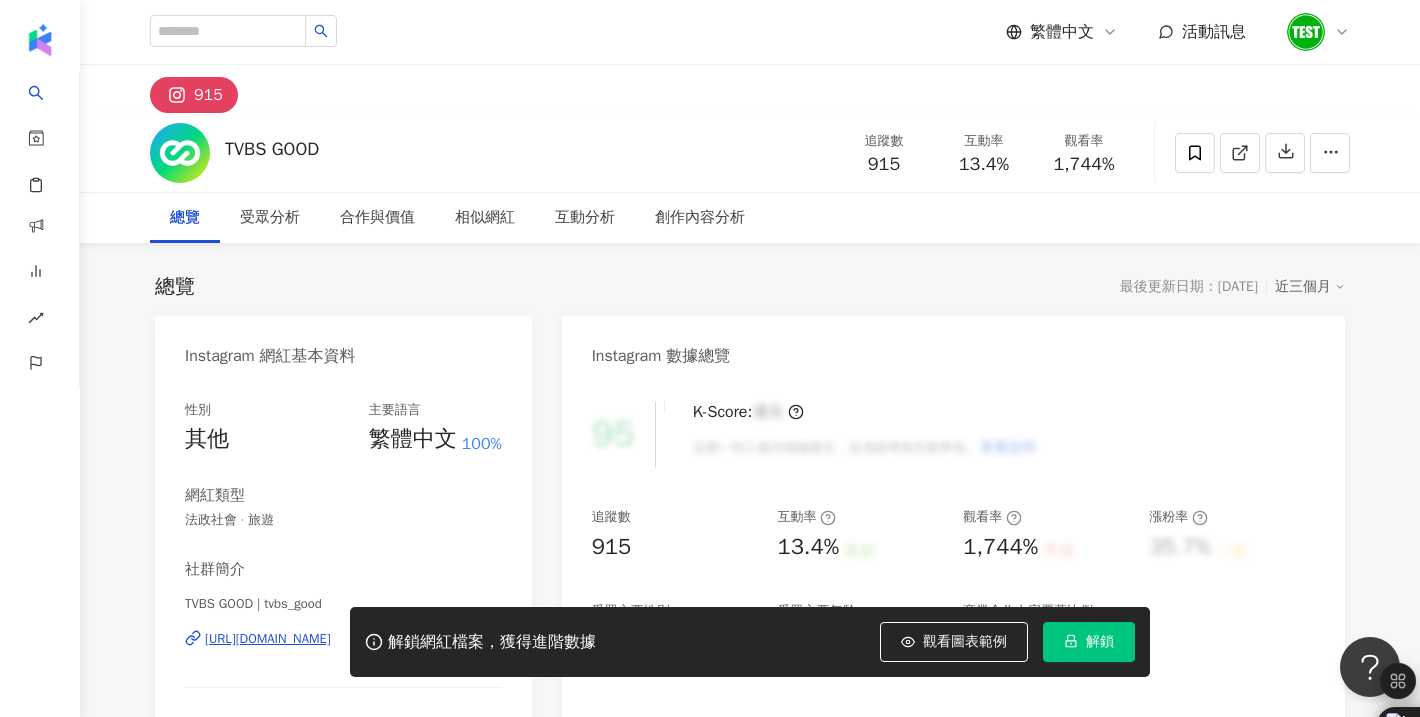click on "解鎖" at bounding box center (1100, 642) 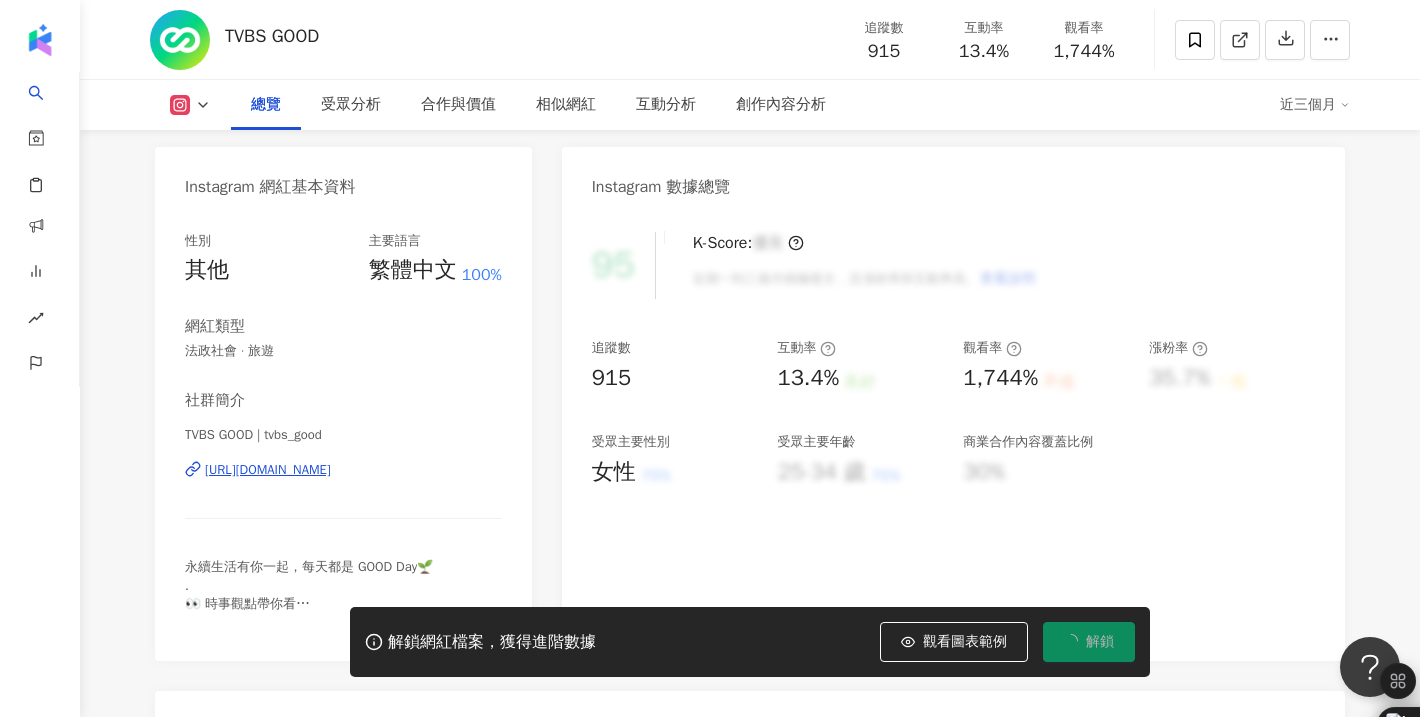 scroll, scrollTop: 173, scrollLeft: 0, axis: vertical 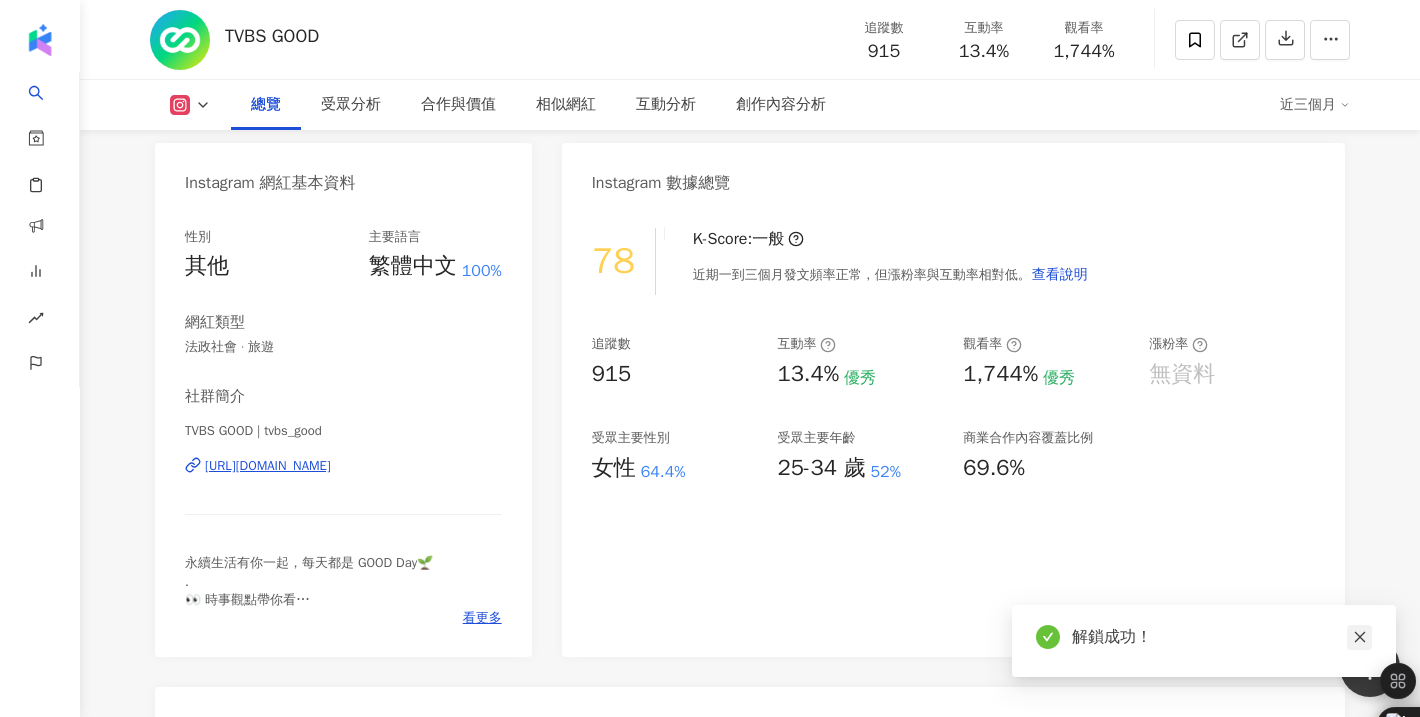 click at bounding box center [1359, 637] 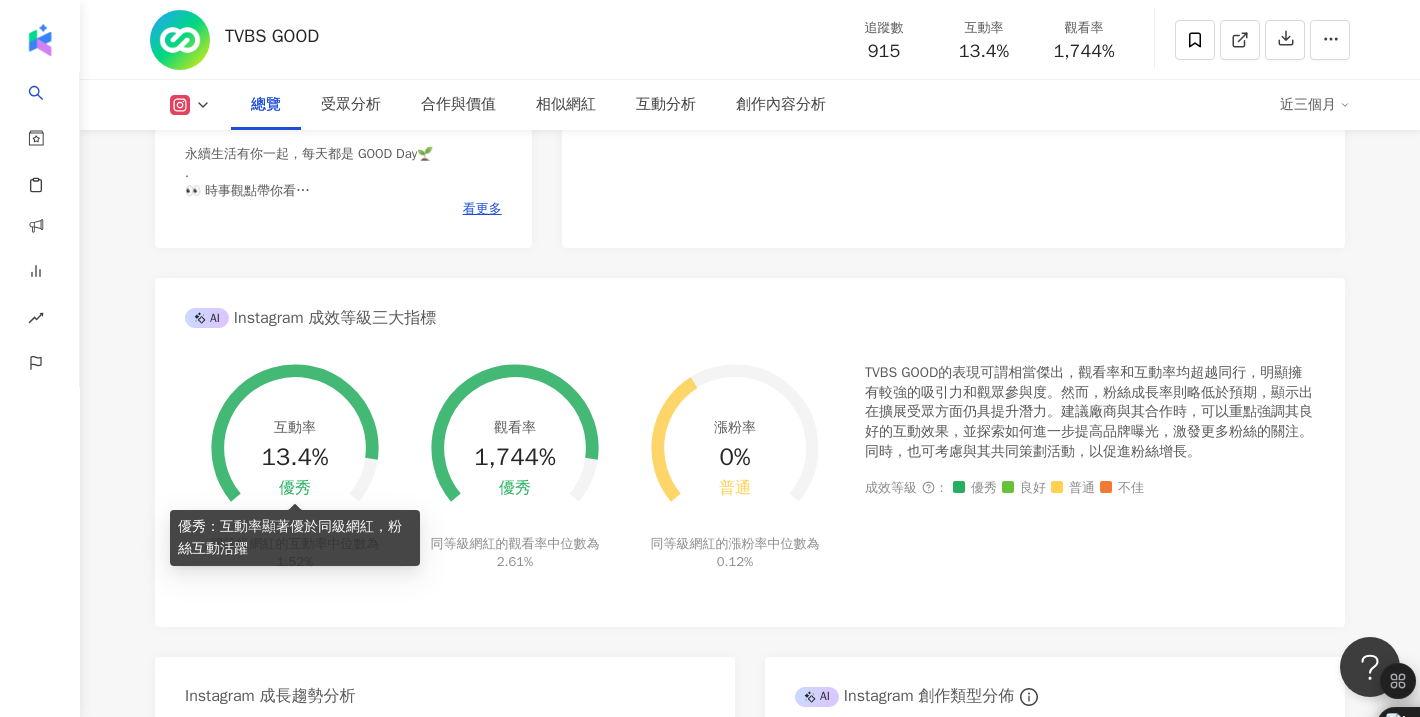 scroll, scrollTop: 106, scrollLeft: 0, axis: vertical 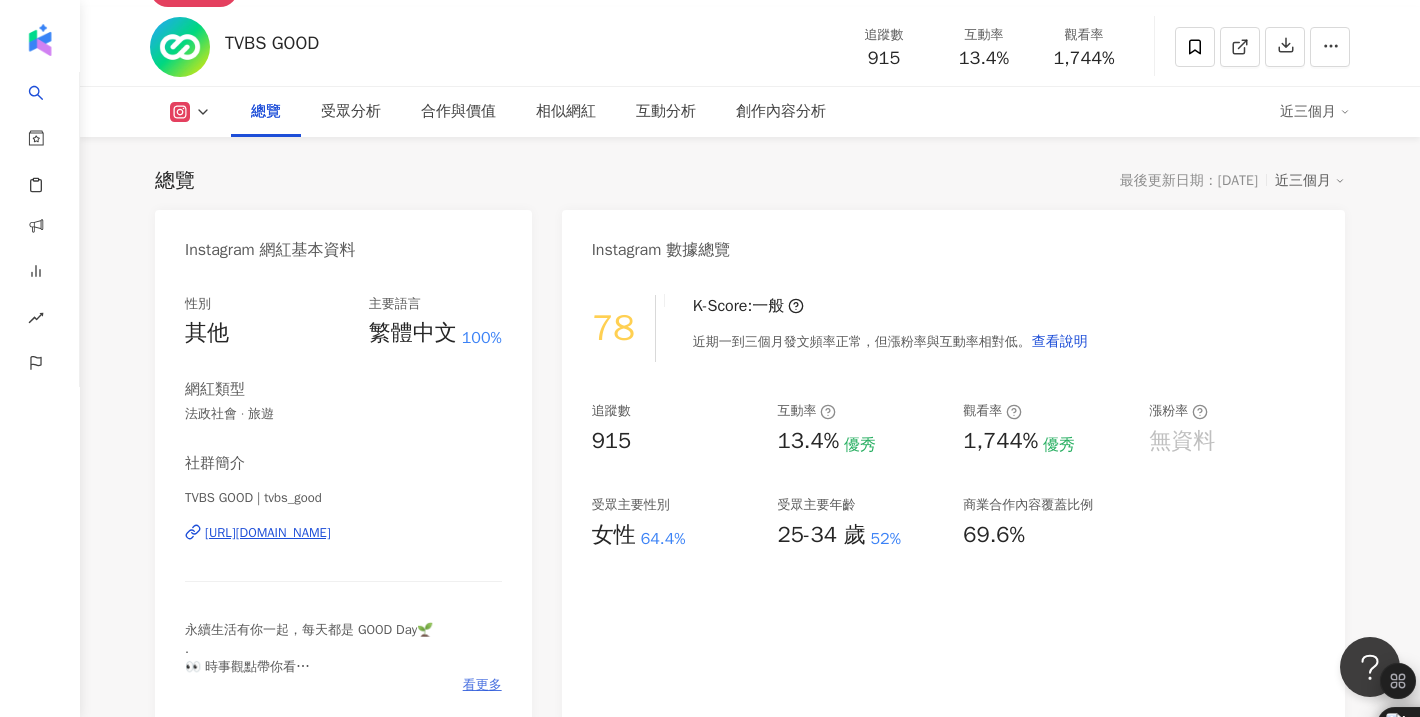 click on "看更多" at bounding box center (482, 685) 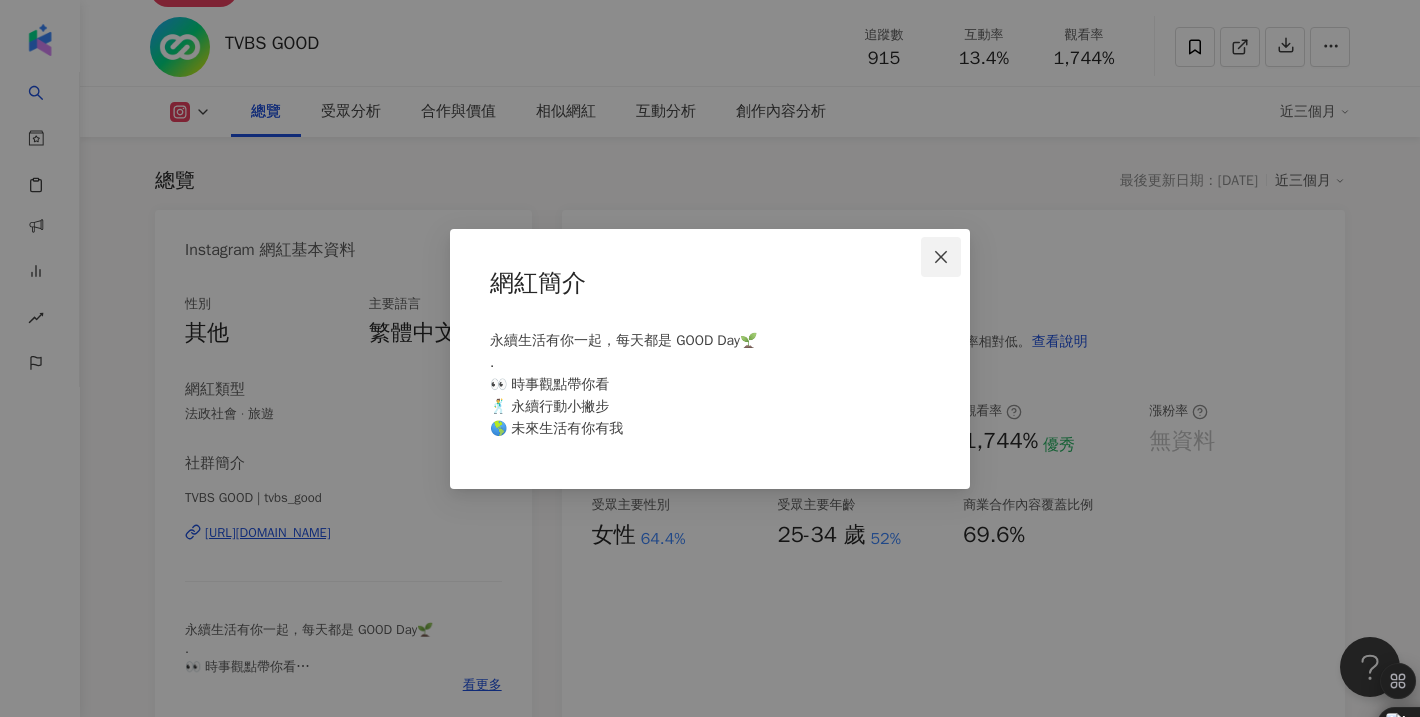 click at bounding box center (941, 257) 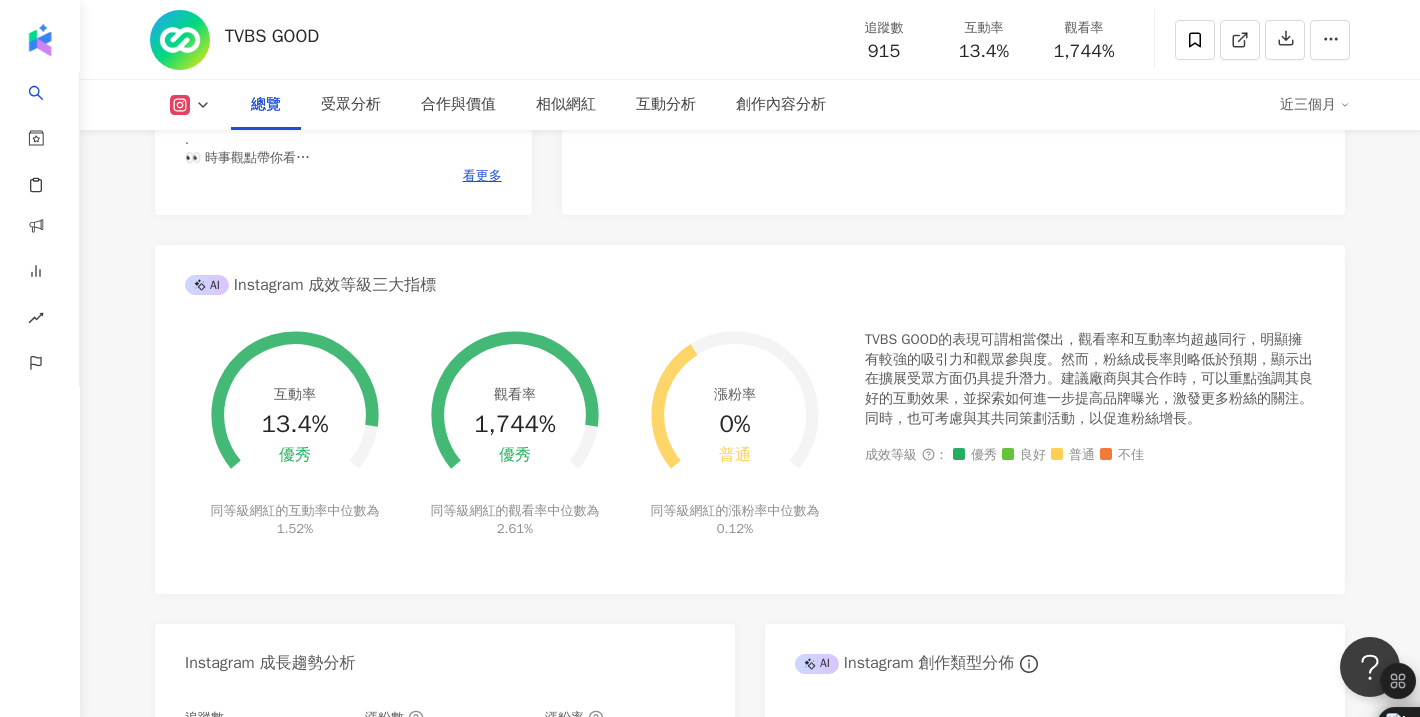 scroll, scrollTop: 0, scrollLeft: 0, axis: both 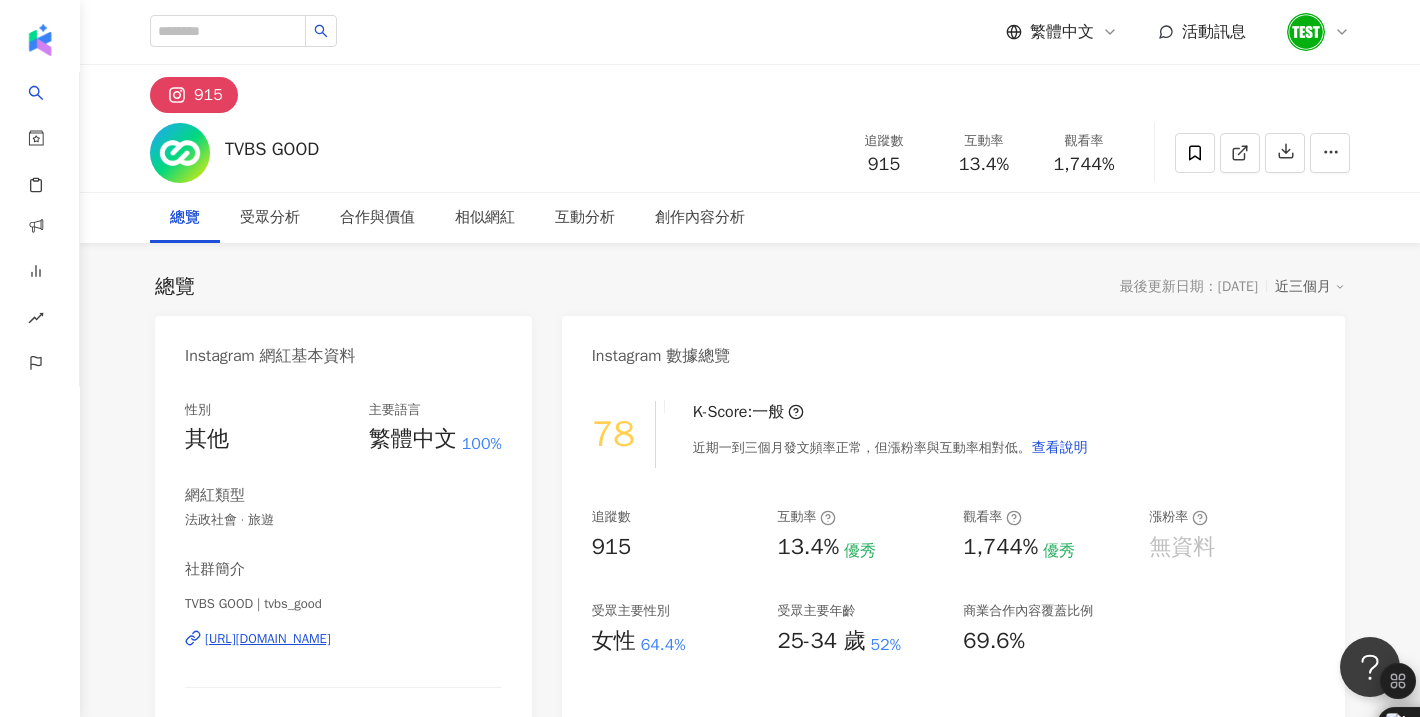 click on "近三個月" at bounding box center [1310, 287] 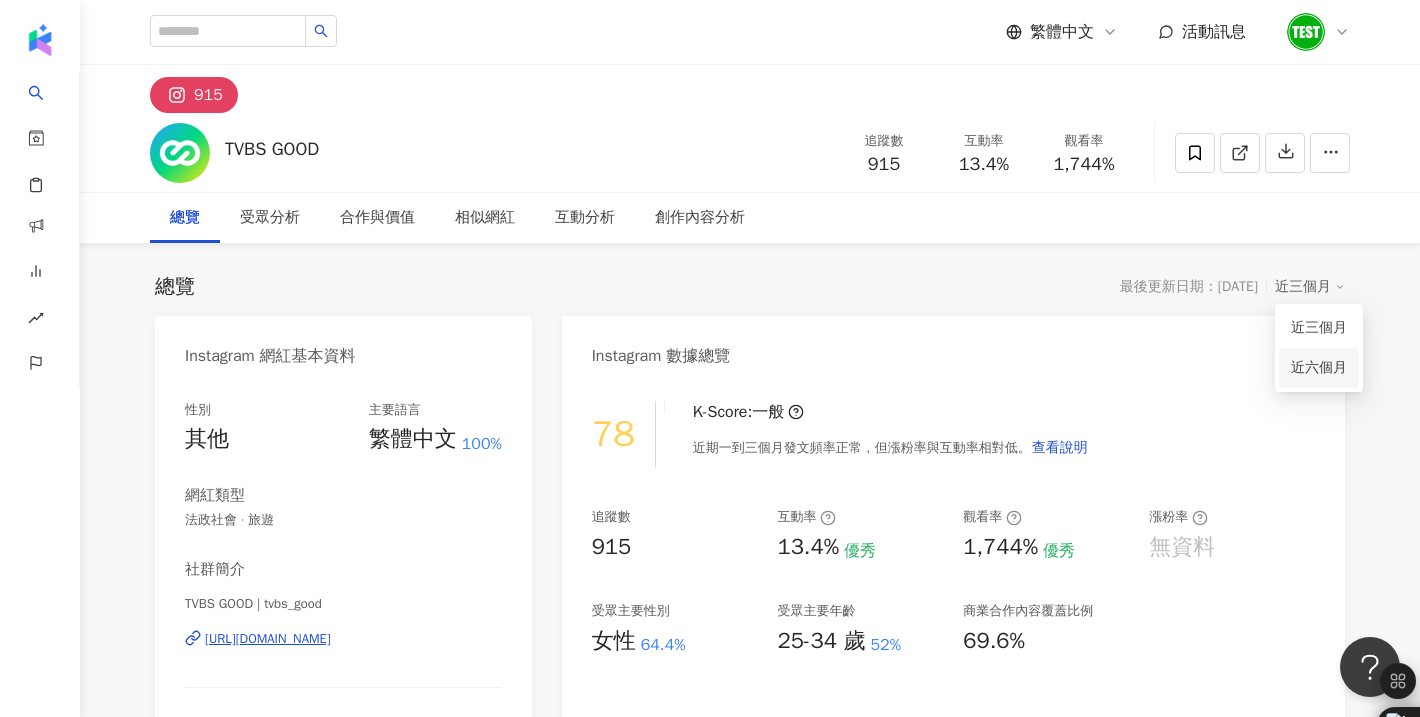 click on "近六個月" at bounding box center (1319, 368) 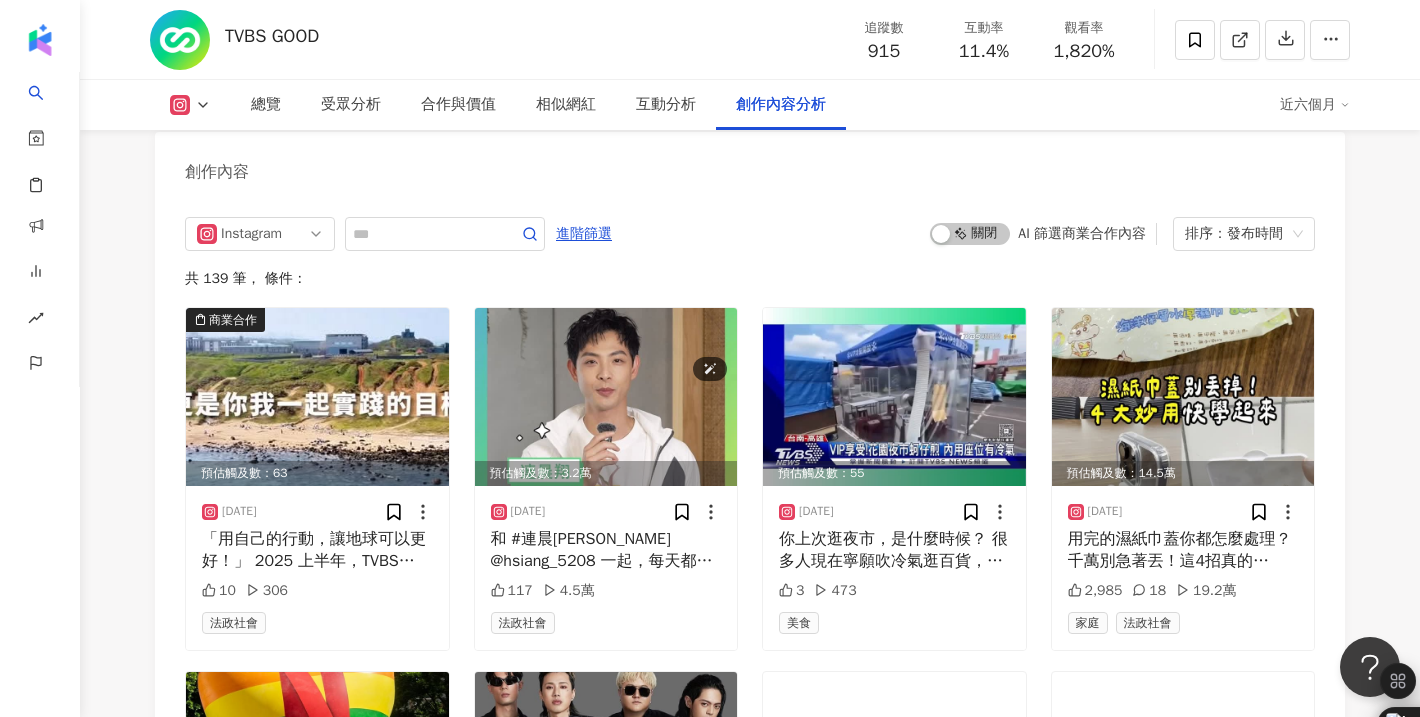 scroll, scrollTop: 6216, scrollLeft: 0, axis: vertical 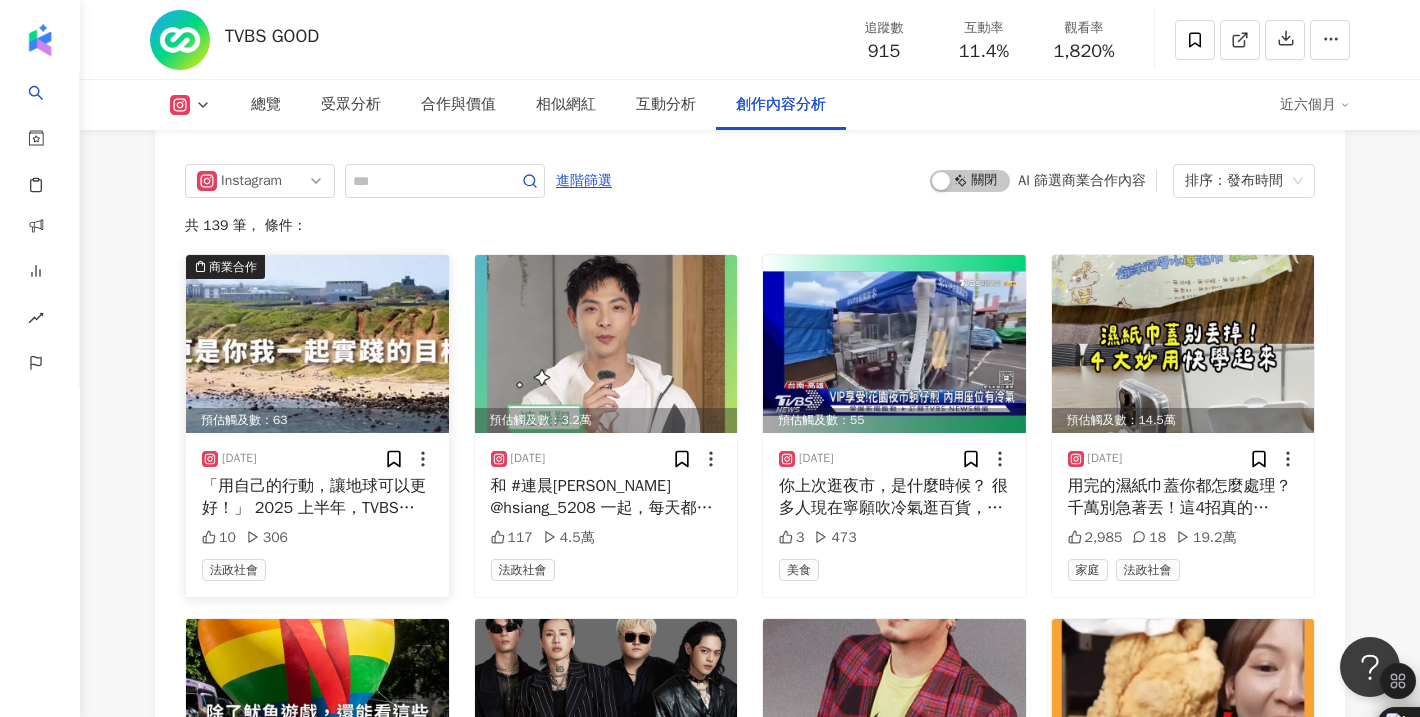 click on "「用自己的行動，讓地球可以更好！」
2025 上半年，TVBS GOOD 完成了：
◾用 Podcast 《新聞幕後》ESG 單元 「永續加」和你一起變成永續生活家
◾號召藝人、公司同仁下海撿寶，守護乾淨海洋
◾品牌一週年，23 天永續挑戰邀你每日行動
TVBS GOOD 的永續未來，是讓「永續」變成每個人都看得懂、做得到的事🌏
我們不只說永續，更陪你一起行動！
#TVBSGOOD #ESG
‗‗‗‗‗‗‗‗‗‗‗‗‗‗‗‗‗‗‗‗‗‗‗‗‗‗
讓永續走進生活，成為你我的日常
更多內容請關注 @tvbs_good 🌱" at bounding box center [317, 497] 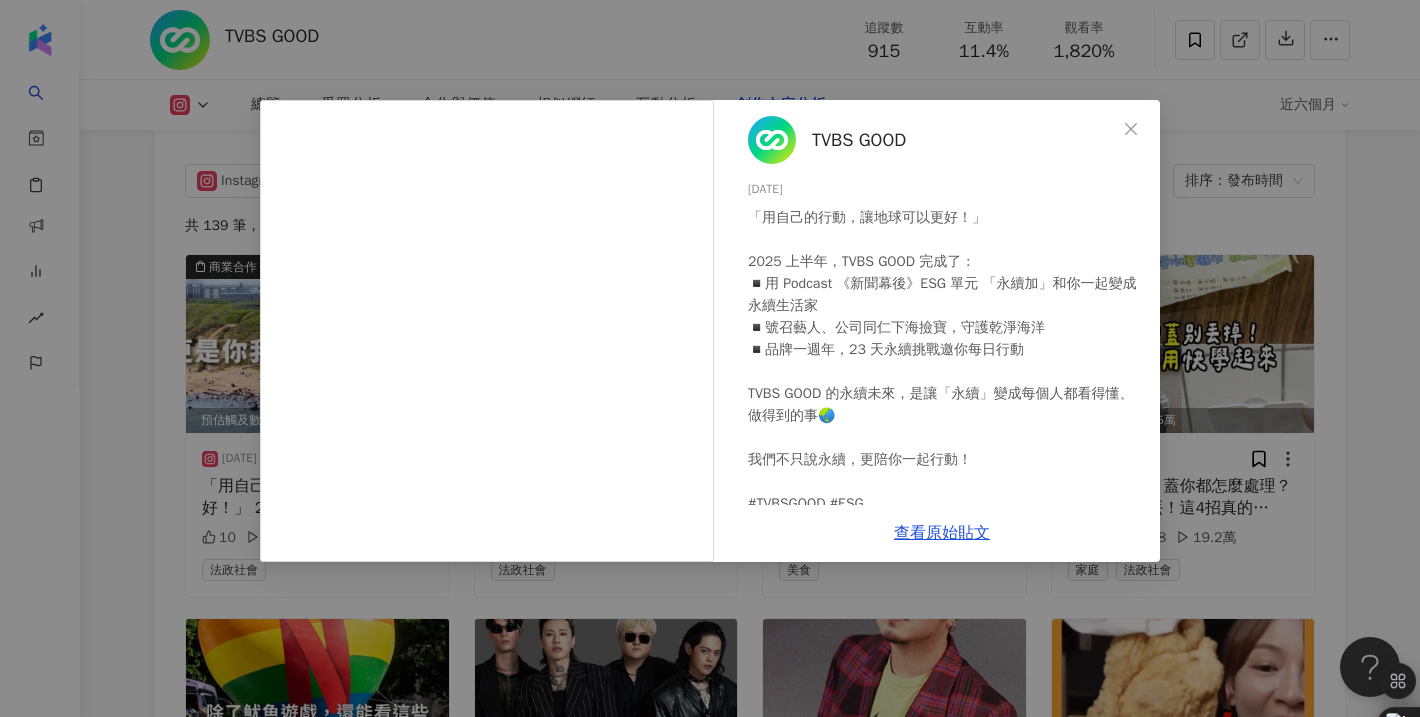 click on "TVBS GOOD [DATE] 「用自己的行動，讓地球可以更好！」
2025 上半年，TVBS GOOD 完成了：
◾用 Podcast 《新聞幕後》ESG 單元 「永續加」和你一起變成永續生活家
◾號召藝人、公司同仁下海撿寶，守護乾淨海洋
◾品牌一週年，23 天永續挑戰邀你每日行動
TVBS GOOD 的永續未來，是讓「永續」變成每個人都看得懂、做得到的事🌏
我們不只說永續，更陪你一起行動！
#TVBSGOOD #ESG
‗‗‗‗‗‗‗‗‗‗‗‗‗‗‗‗‗‗‗‗‗‗‗‗‗‗
讓永續走進生活，成為你我的日常
更多內容請關注 @tvbs_good 🌱 10 306 查看原始貼文" at bounding box center [710, 358] 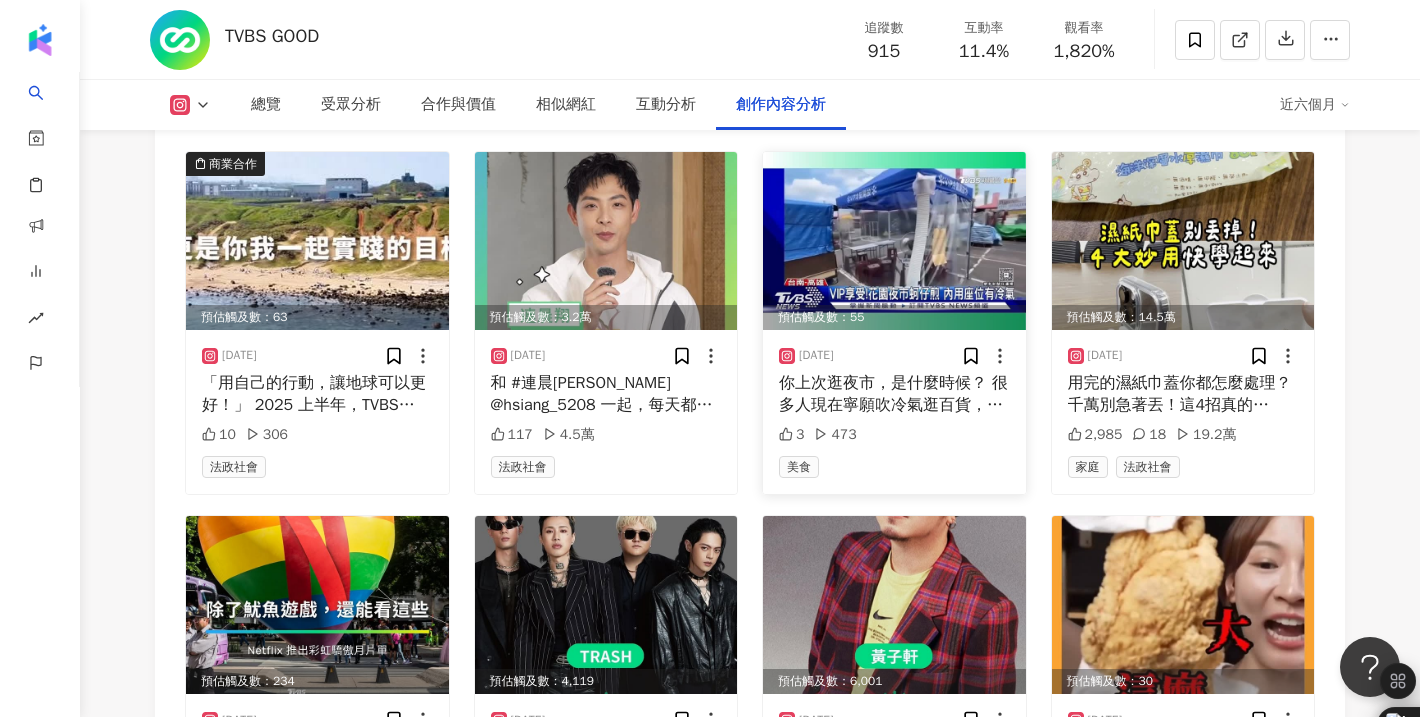 scroll, scrollTop: 6371, scrollLeft: 0, axis: vertical 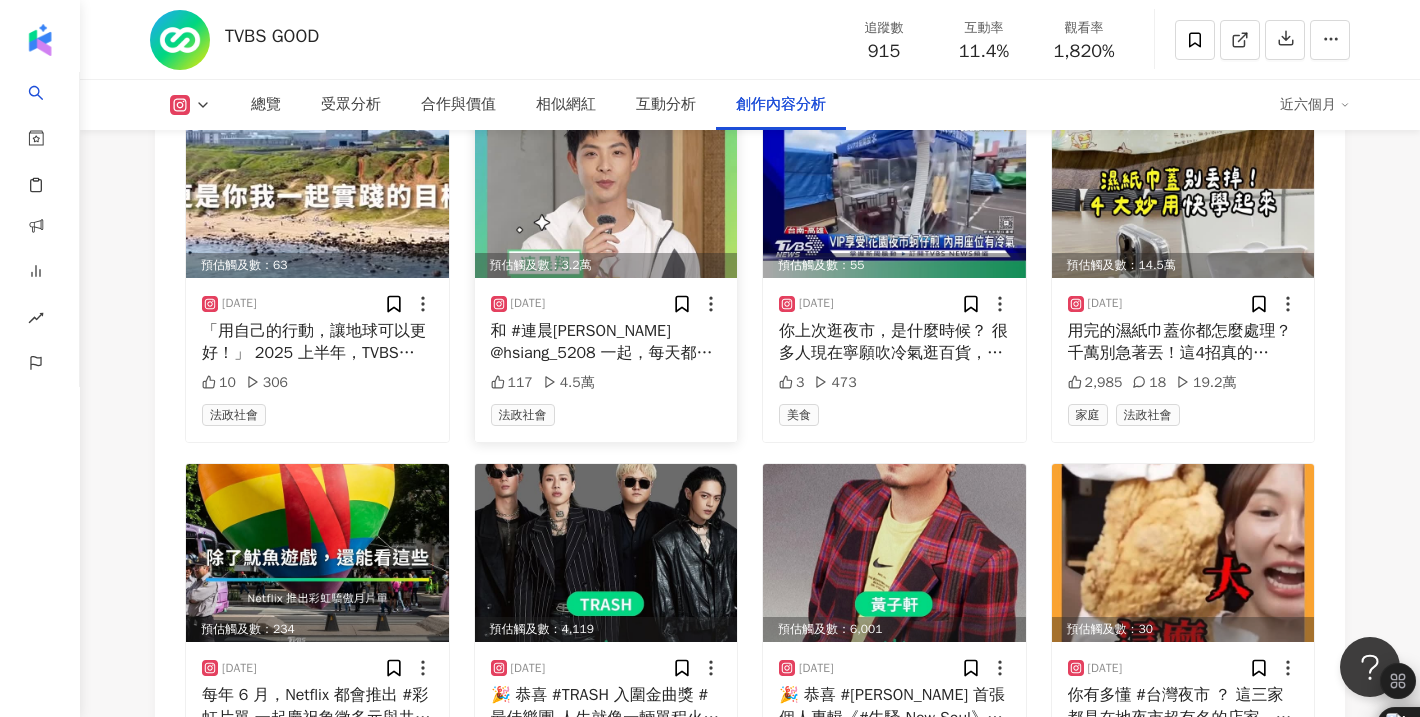 click on "和 #連晨[PERSON_NAME] @hsiang_5208 一起，每天都是實踐永續的 GOOD Day✨
#TVBSGOOD #ESG #拜六禮拜
‗‗‗‗‗‗‗‗‗‗‗‗‗‗‗‗‗‗‗‗‗‗‗‗‗‗
讓永續走進生活，成為你我的日常
更多內容請關注 @tvbs_good 🌱" at bounding box center [606, 342] 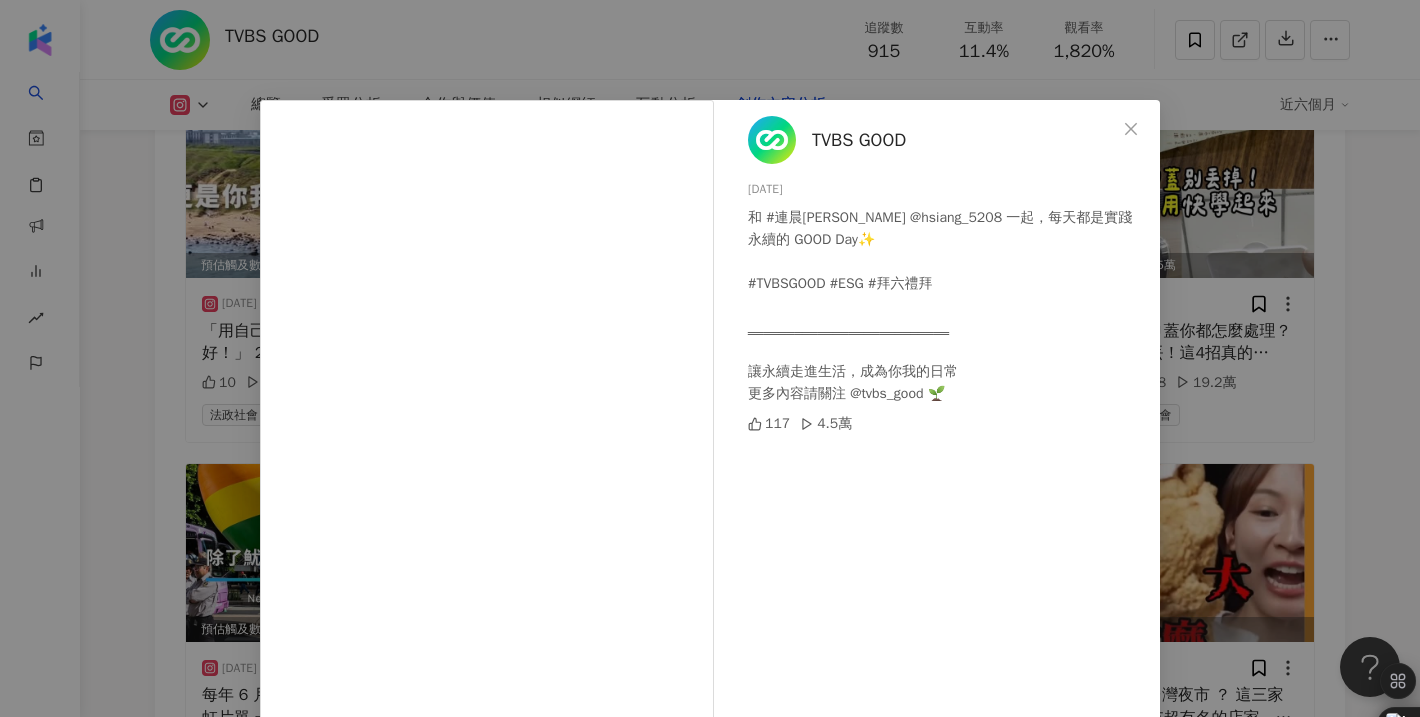 scroll, scrollTop: 11, scrollLeft: 0, axis: vertical 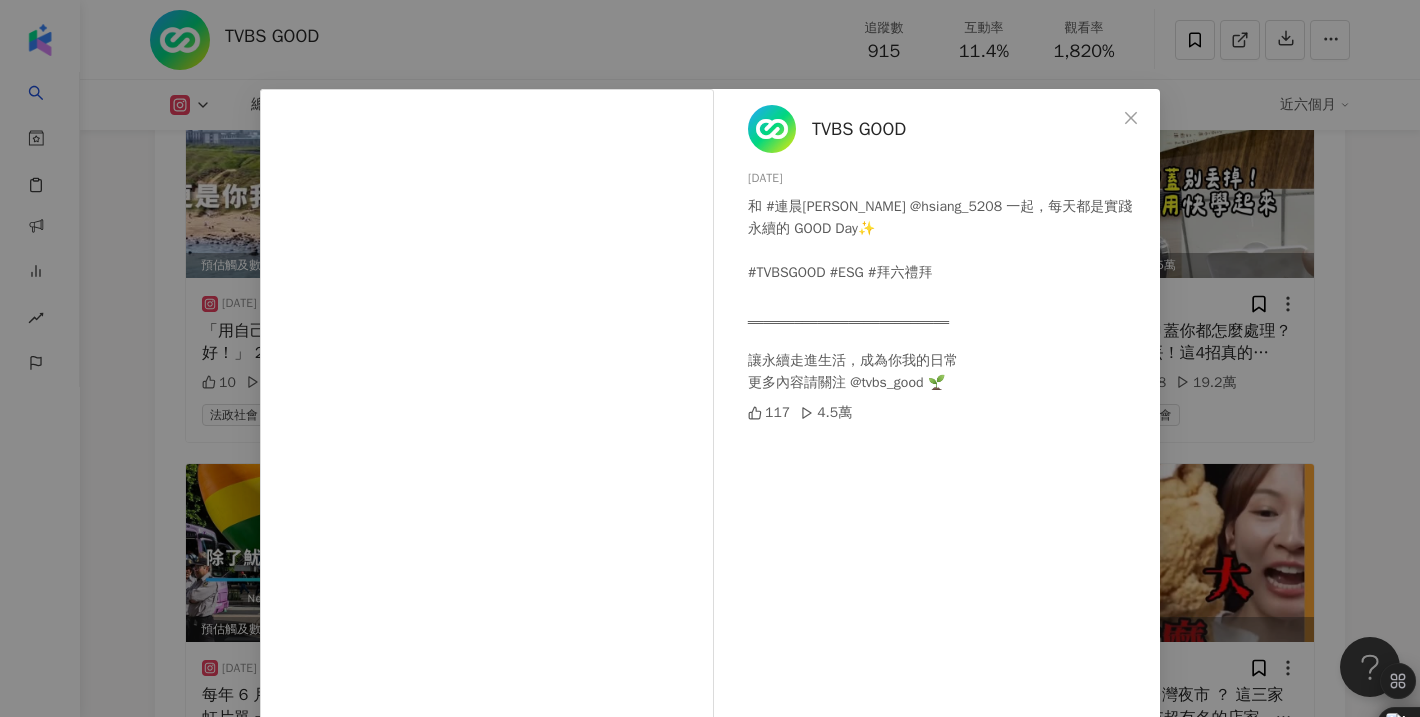 click on "TVBS GOOD [DATE] 和 #連晨翔 @hsiang_5208 一起，每天都是實踐永續的 GOOD Day✨
#TVBSGOOD #ESG #拜六禮拜
‗‗‗‗‗‗‗‗‗‗‗‗‗‗‗‗‗‗‗‗‗‗‗‗‗‗
讓永續走進生活，成為你我的日常
更多內容請關注 @tvbs_good 🌱 117 4.5萬 查看原始貼文" at bounding box center (710, 358) 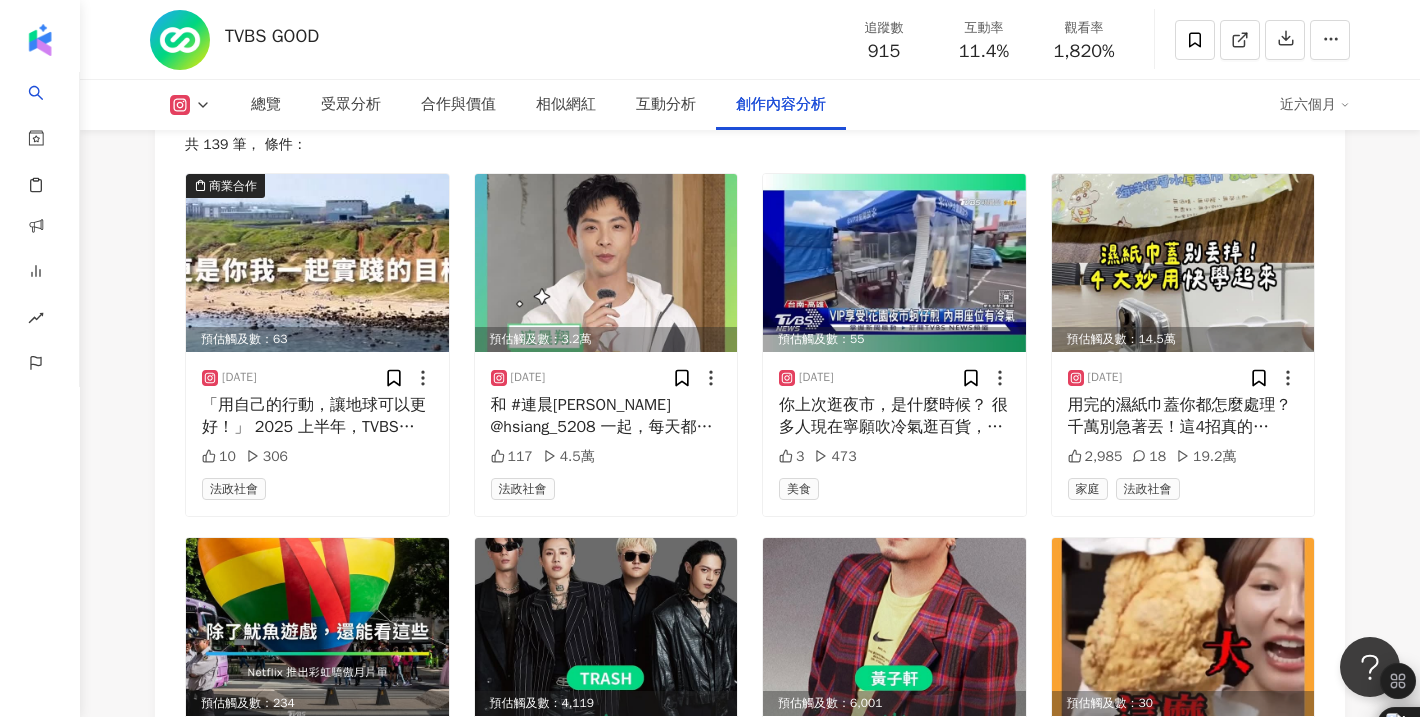 scroll, scrollTop: 6274, scrollLeft: 0, axis: vertical 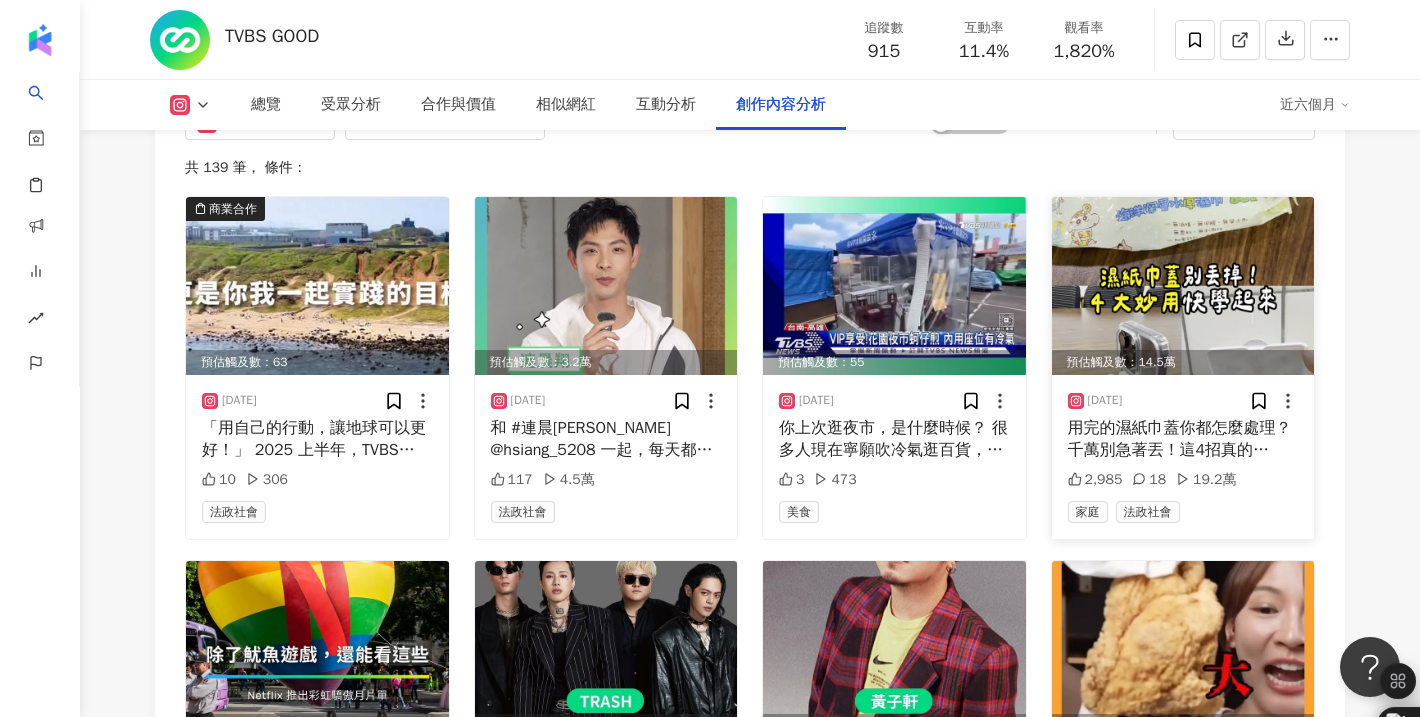 click on "用完的濕紙巾蓋你都怎麼處理？
千萬別急著丟！這4招真的[DEMOGRAPHIC_DATA]～好～用！
#ESG #環保 #廢物利用 # #TVBS #生活智慧王 #濕紙巾改造" at bounding box center [1183, 439] 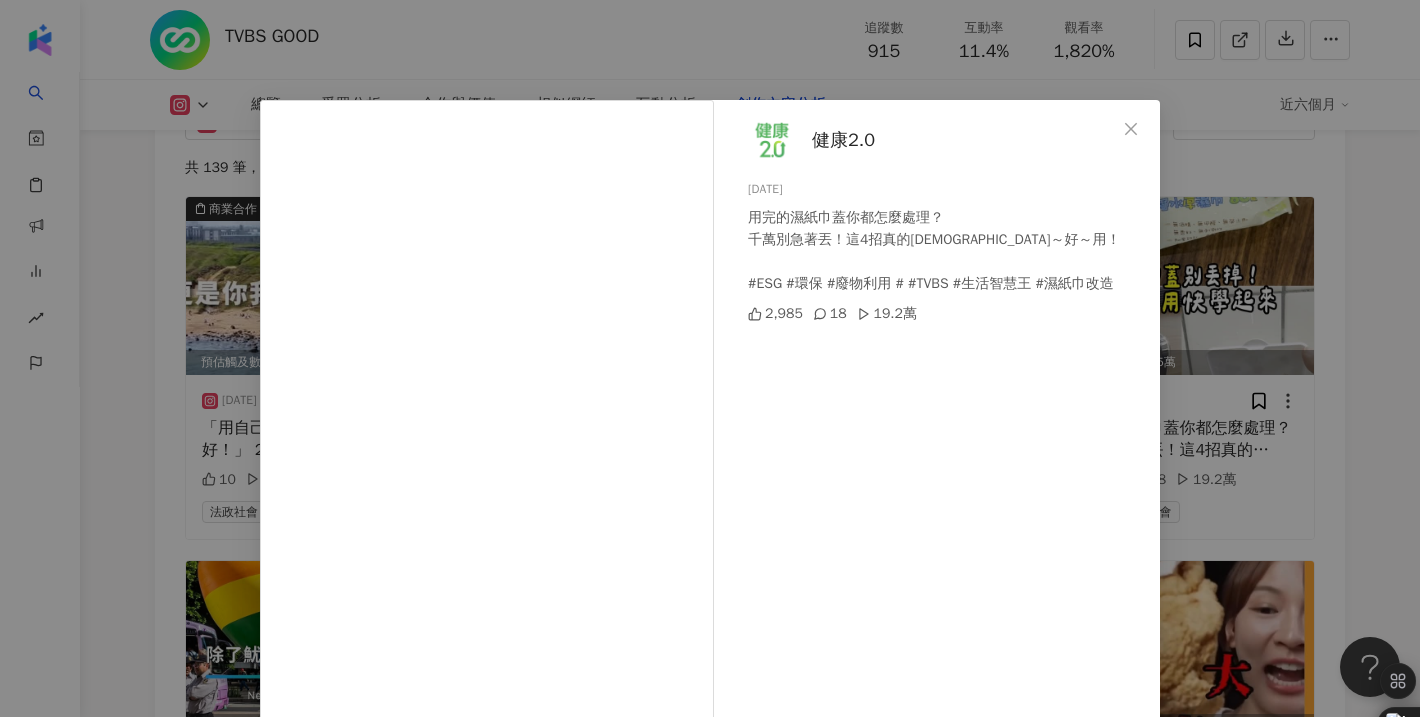 click on "健康2.0 [DATE] 用完的濕紙巾蓋你都怎麼處理？
千萬別急著丟！這4招真的[DEMOGRAPHIC_DATA]～好～用！
#ESG #環保 #廢物利用 # #TVBS #生活智慧王 #濕紙巾改造 2,985 18 19.2萬 查看原始貼文" at bounding box center (710, 358) 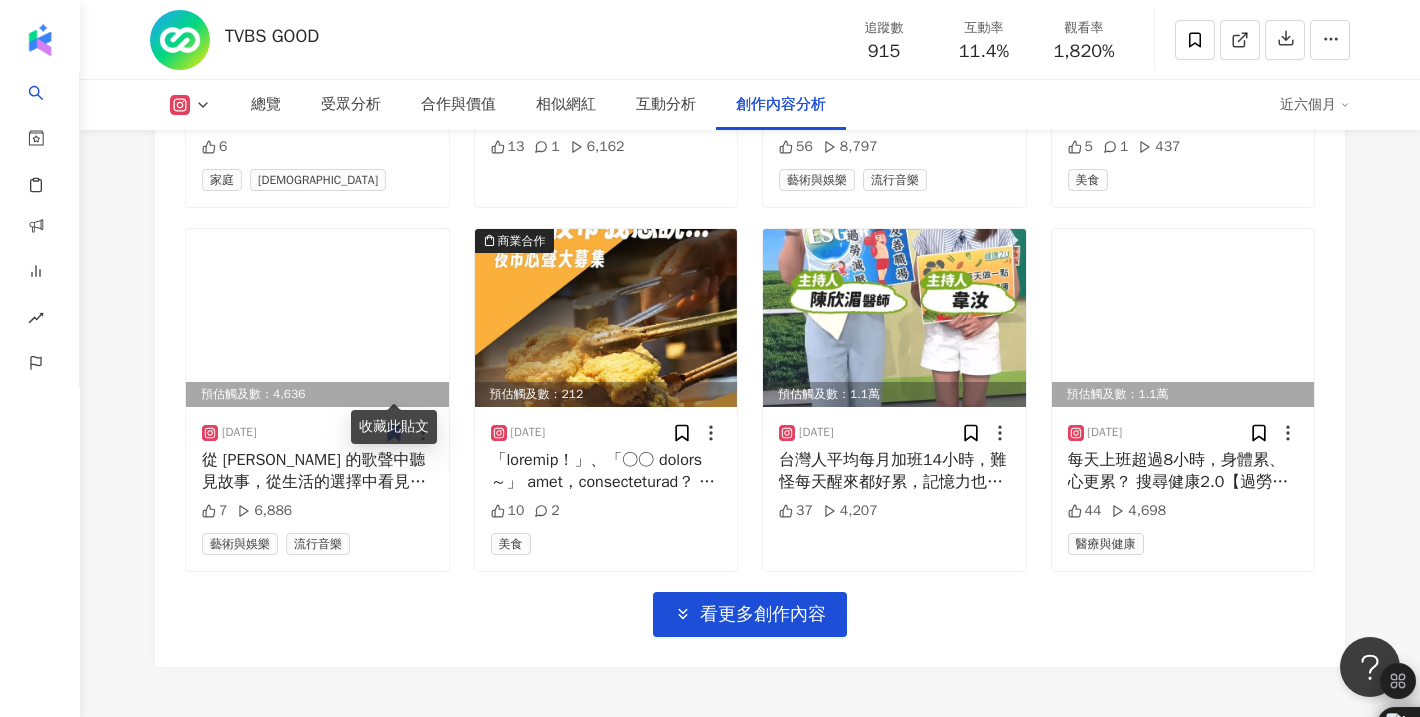 scroll, scrollTop: 7000, scrollLeft: 0, axis: vertical 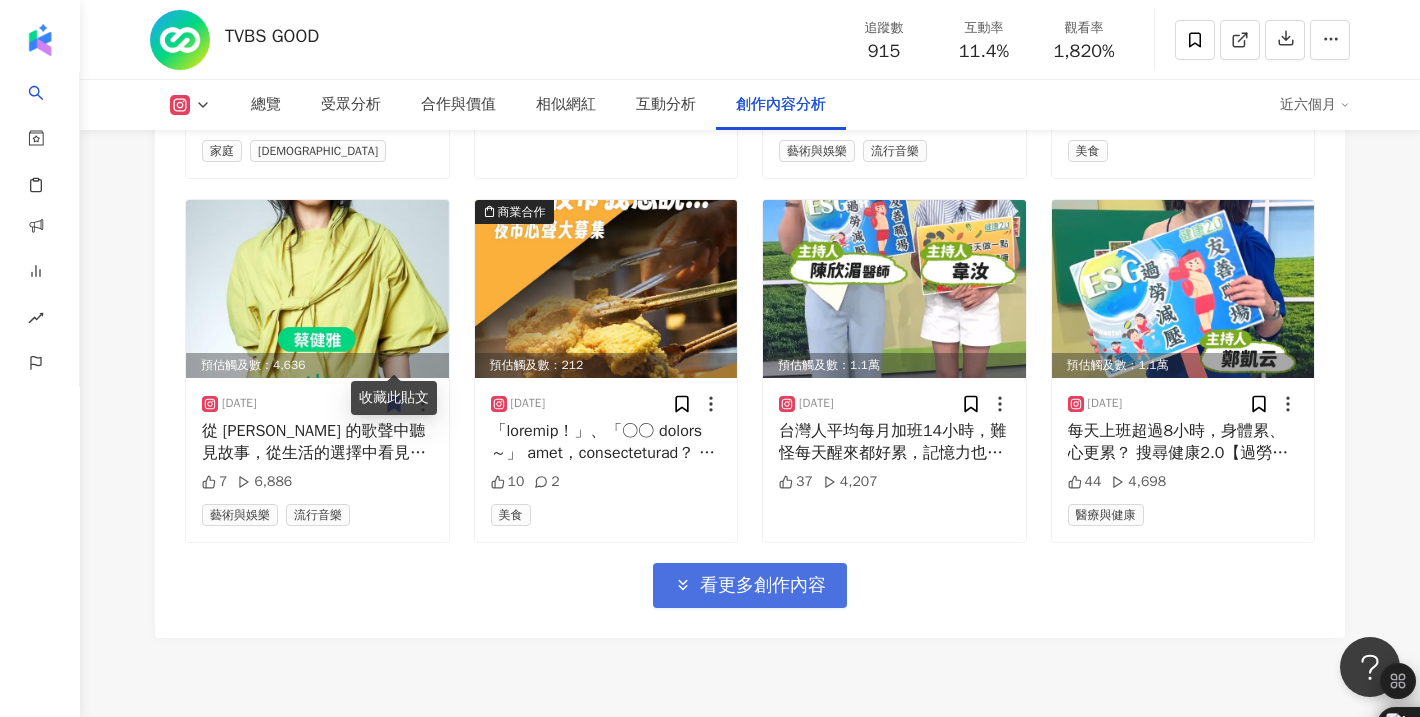 click on "看更多創作內容" at bounding box center (763, 586) 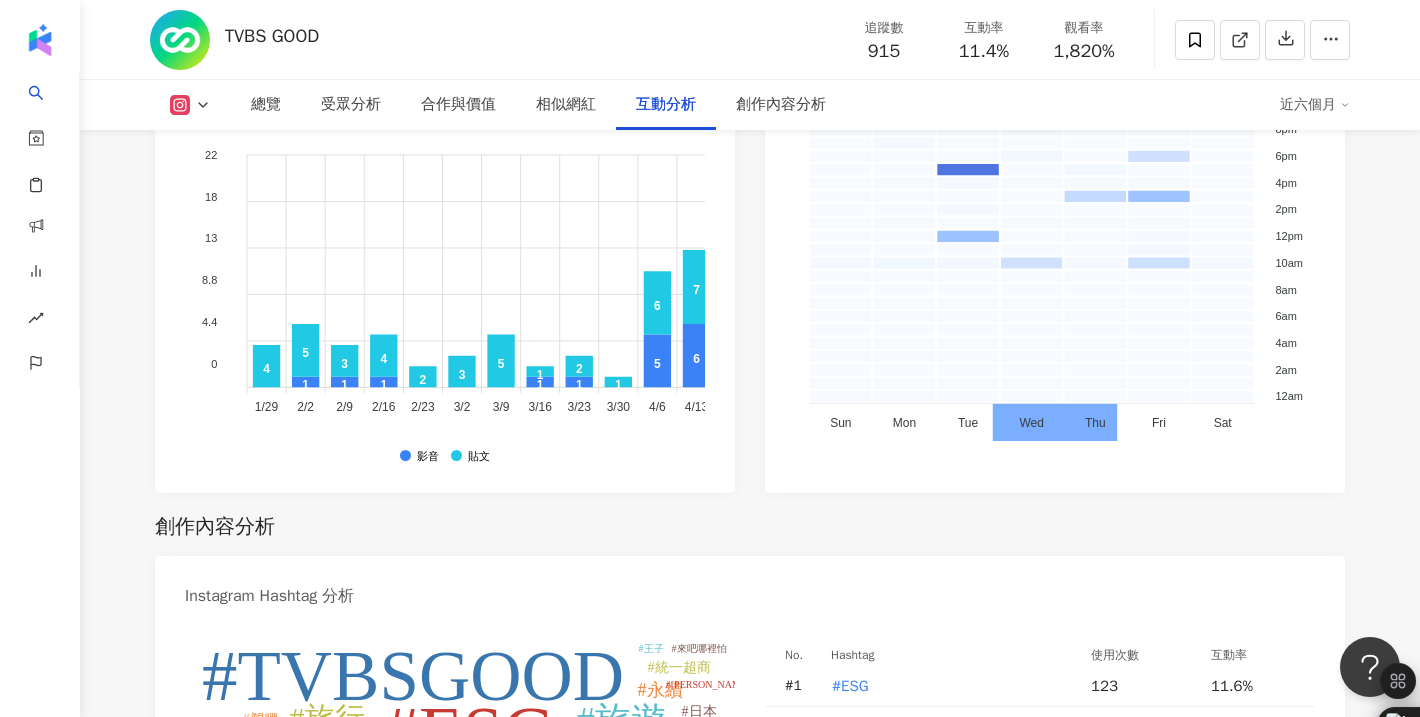 scroll, scrollTop: 5546, scrollLeft: 0, axis: vertical 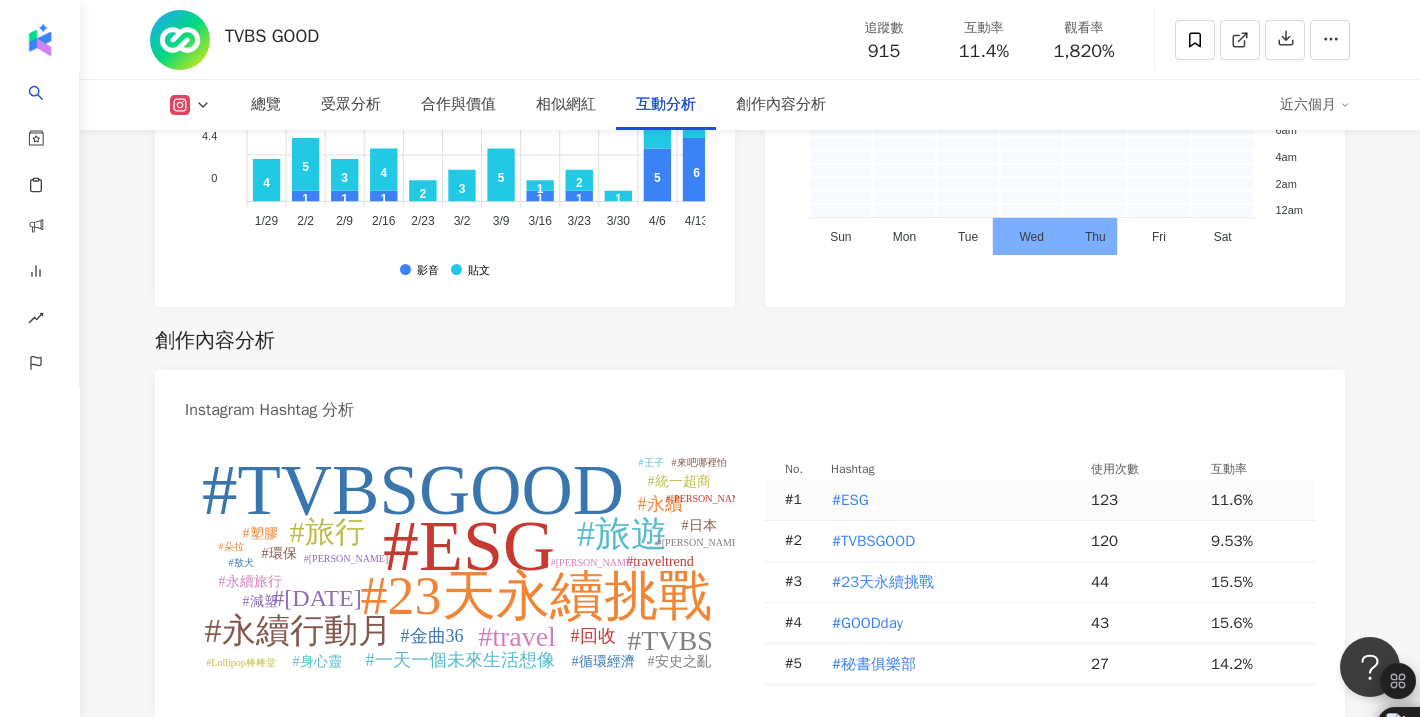 type 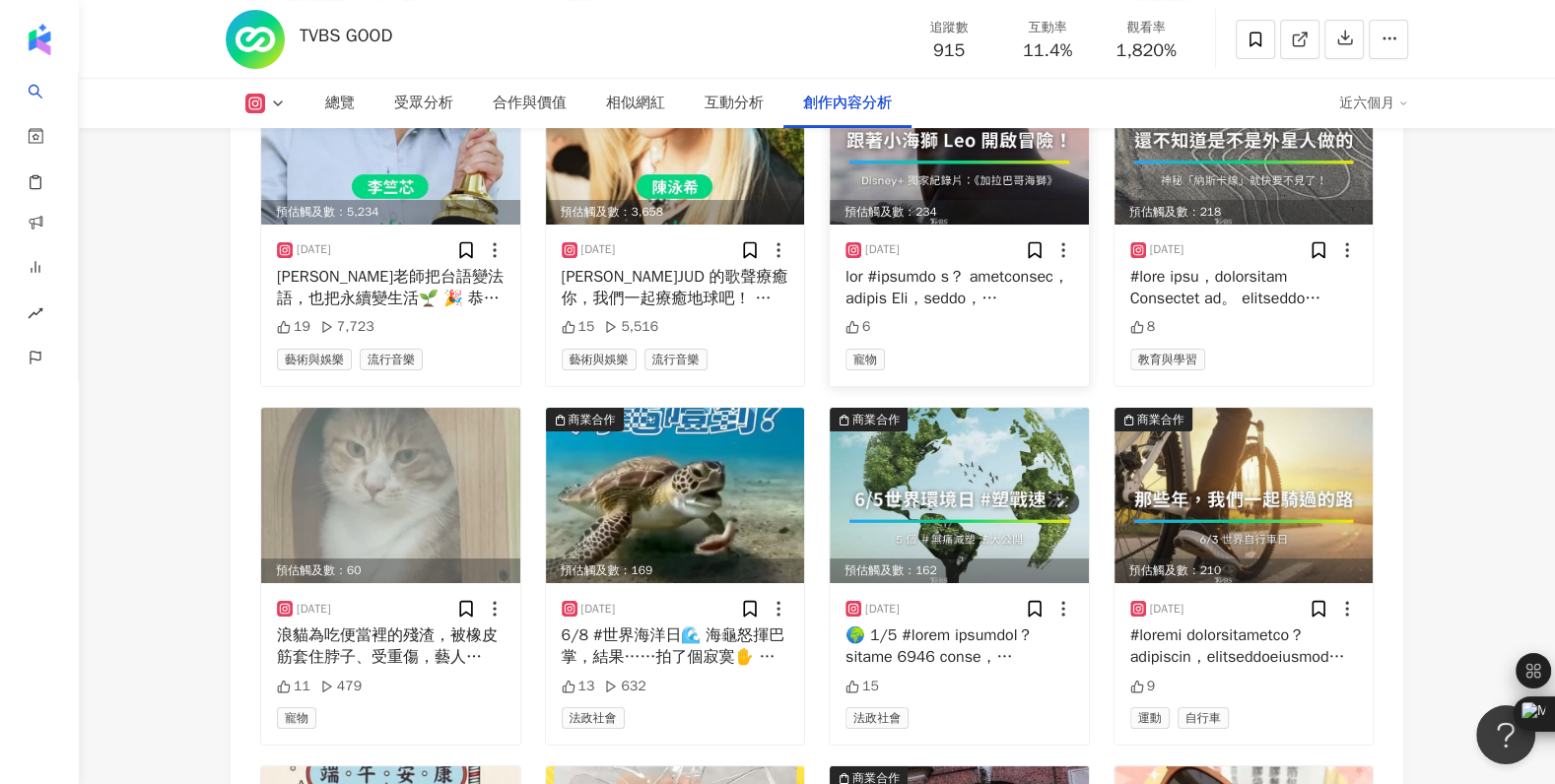 scroll, scrollTop: 7383, scrollLeft: 0, axis: vertical 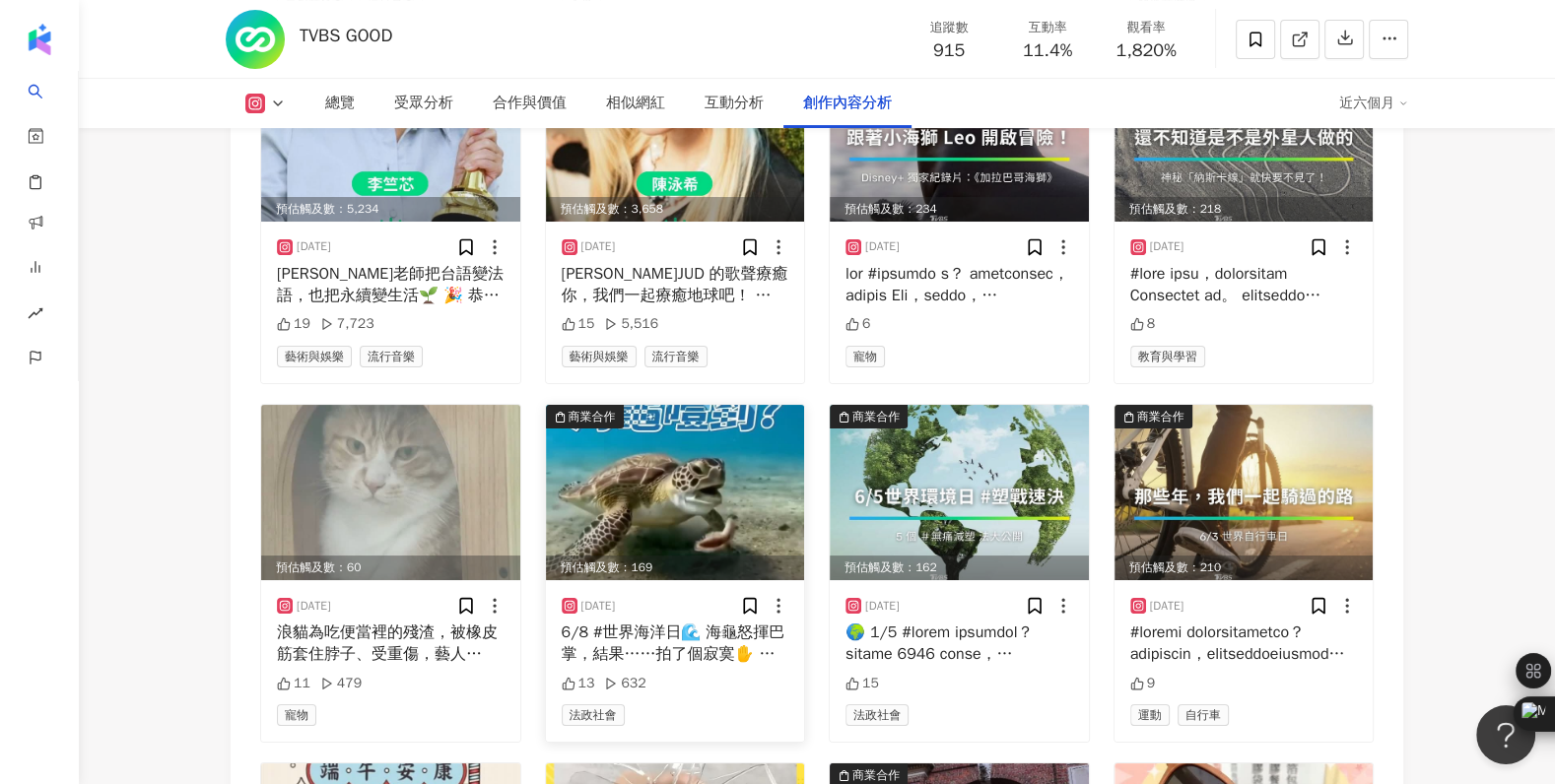 click on "[DATE] 6/8 #世界海洋日🌊 海龜怒揮巴掌，結果……拍了個寂寞✋
海洋看似遼闊，其實早就傷痕累累
#塑膠垃圾、#海洋暖化、#過度捕撈，正在一點一滴摧毀這個孕育生命的奇蹟💔
🔎 根據統計，全球每年有超過 10 萬隻海洋生物因塑膠而死亡
而海龜，就是最常受害的物種之一——不只鋼線蟲，像水母的 #塑膠袋 也可能吞入肚
想當海龜的神隊友，這 5 招日常就能做：
🌱 隨身攜帶可重複使用的購物袋
🌱 用水壺、循環杯代替瓶裝飲料
🌱 向塑膠吸管說拜拜
🌱 支持無包裝商店，減少不必要包材
🌱 生活用品、衣物選擇無塑材質更安心
影片來源：TVBS 新聞網
#TVBSGOOD #ESG #保護海龜 #減塑 #海洋奇蹟 #永續生活 #WonderOcean #SustainingWhatSustainsUs
‗‗‗‗‗‗‗‗‗‗‗‗‗‗‗‗‗‗‗‗‗‗‗‗‗‗
讓永續走進生活，成為你我的日常
更多內容請關注 @tvbs_good 🌱 13 632" at bounding box center (675, 661) 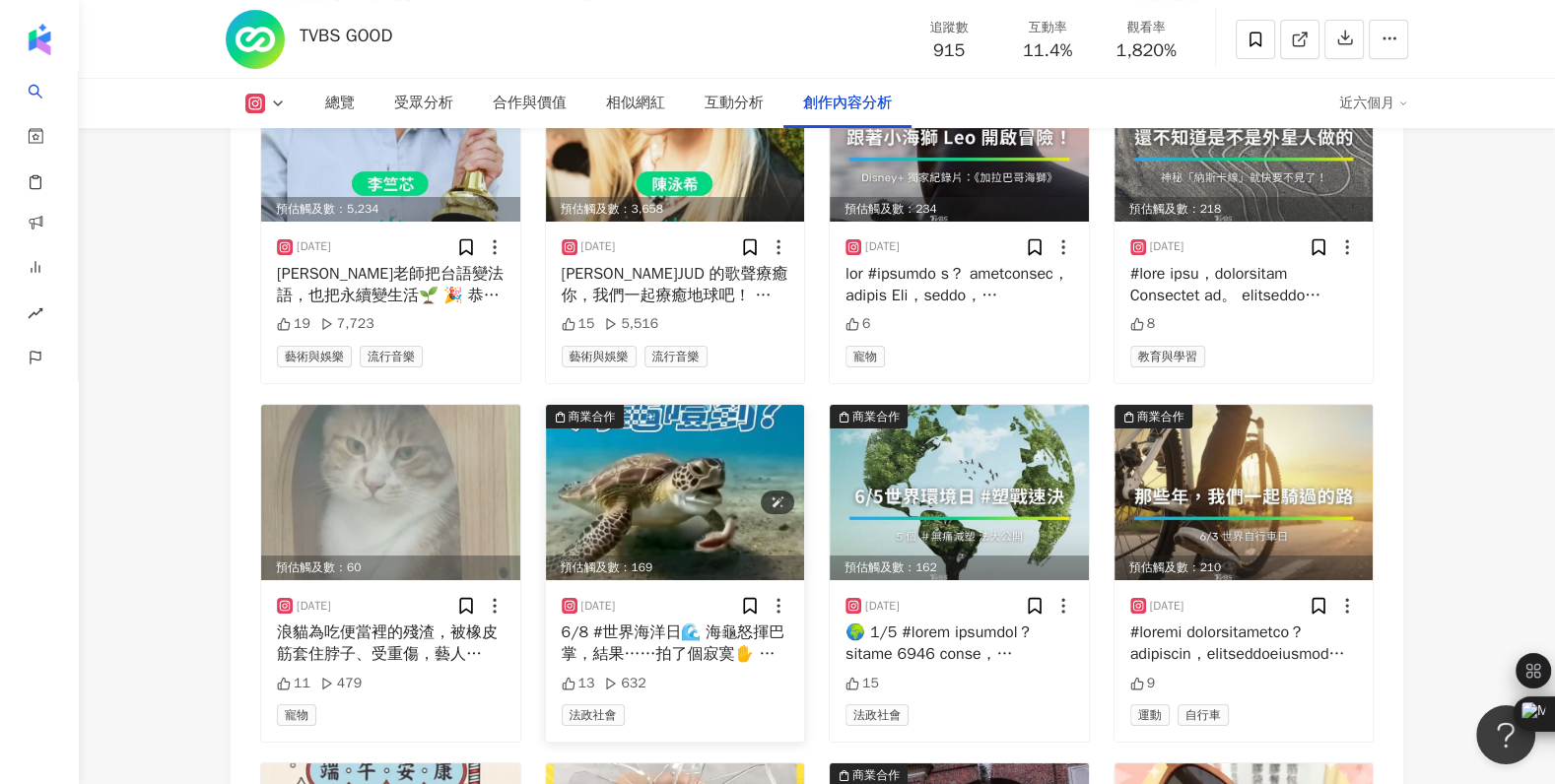 click at bounding box center (675, 492) 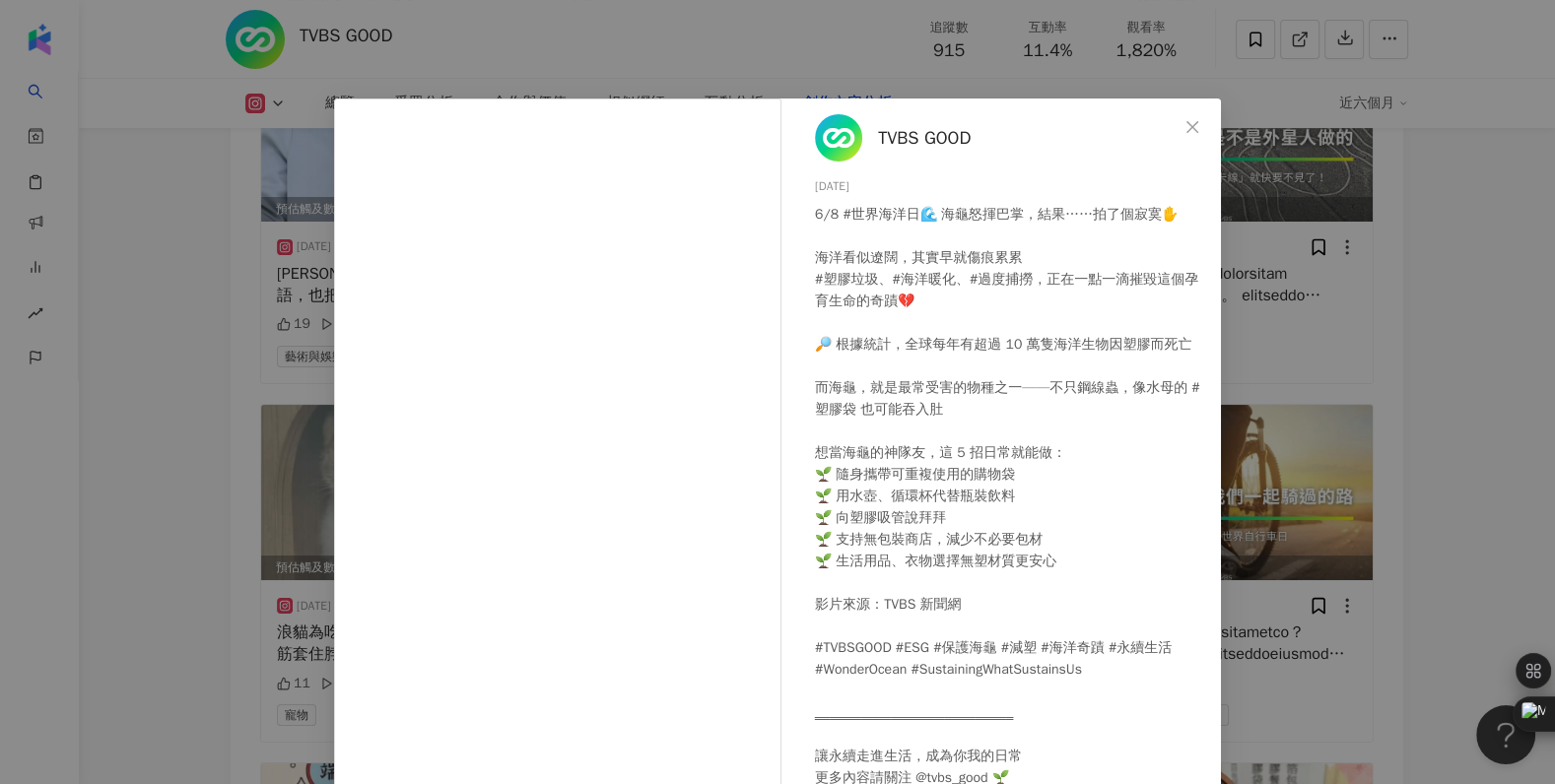 scroll, scrollTop: 13, scrollLeft: 0, axis: vertical 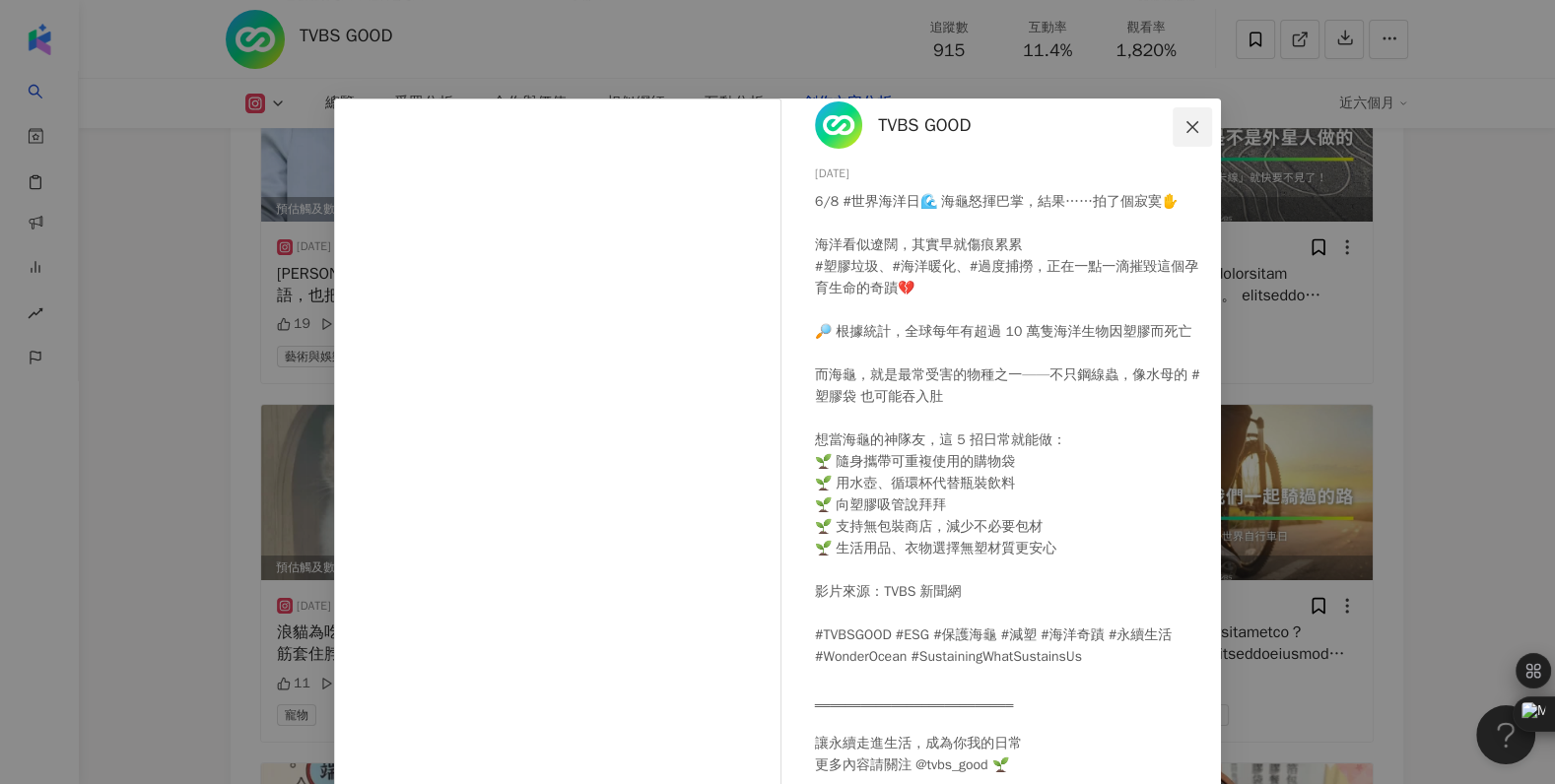 click at bounding box center (1192, 127) 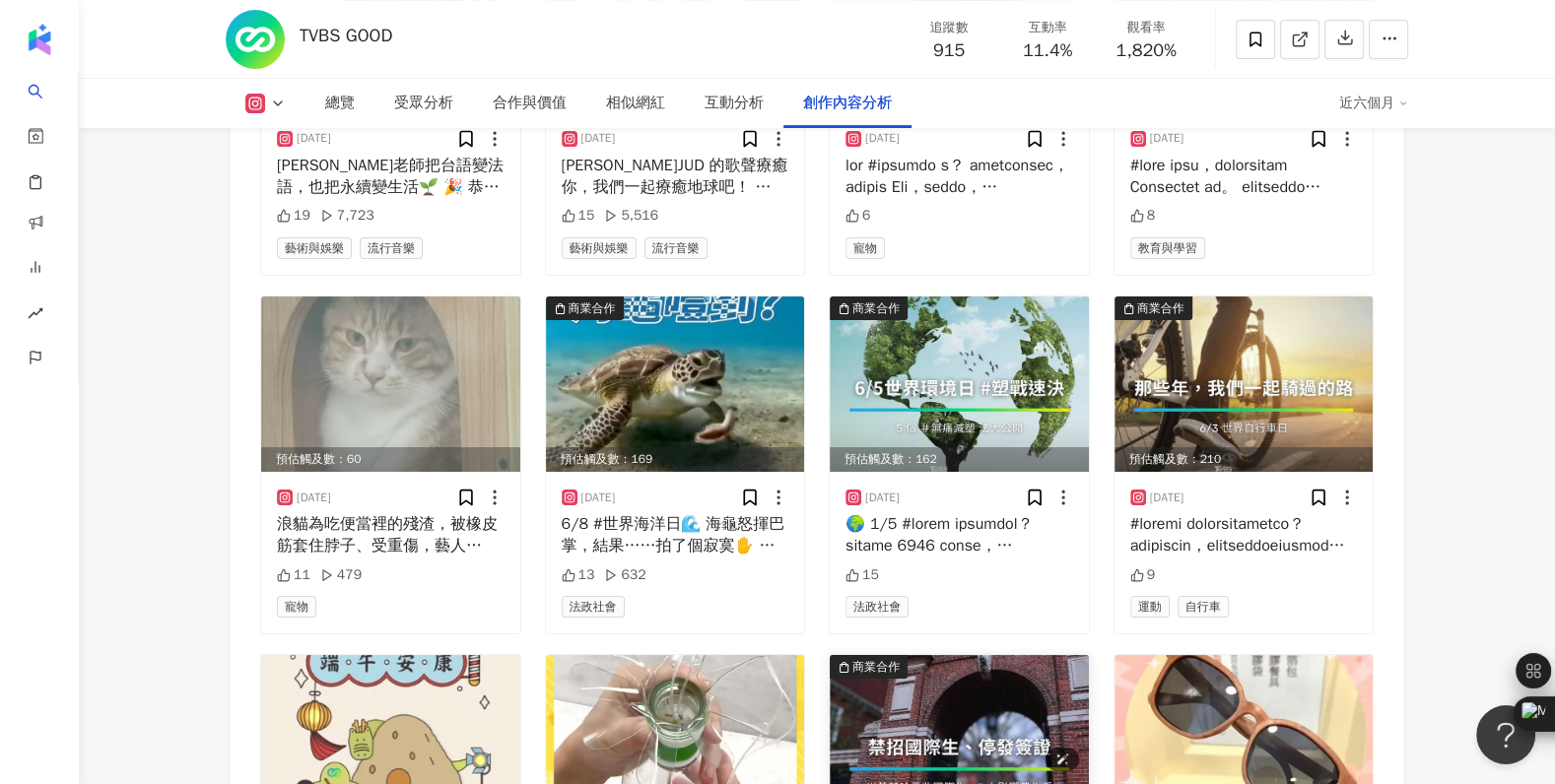 scroll, scrollTop: 7517, scrollLeft: 0, axis: vertical 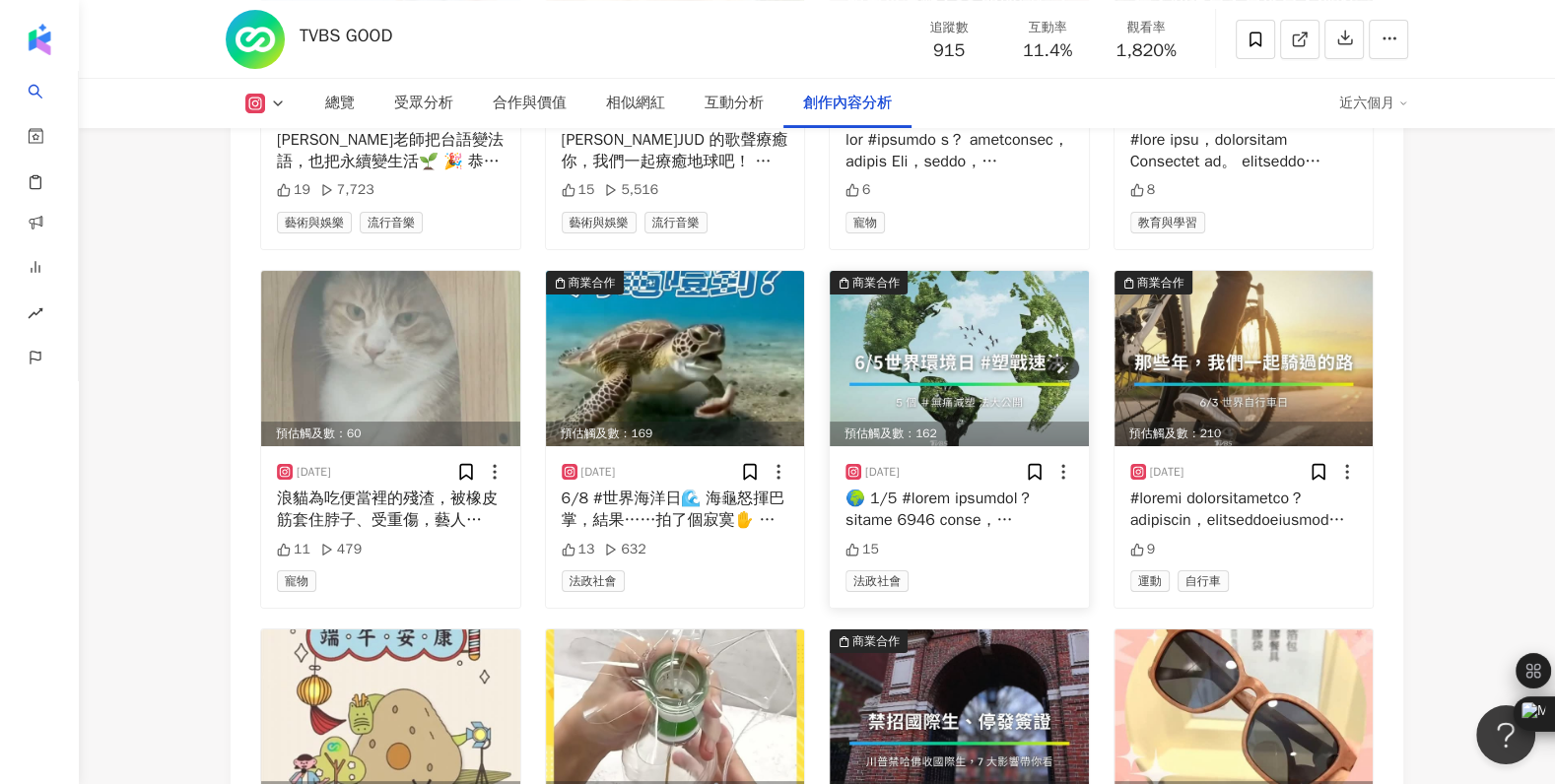 click at bounding box center [959, 359] 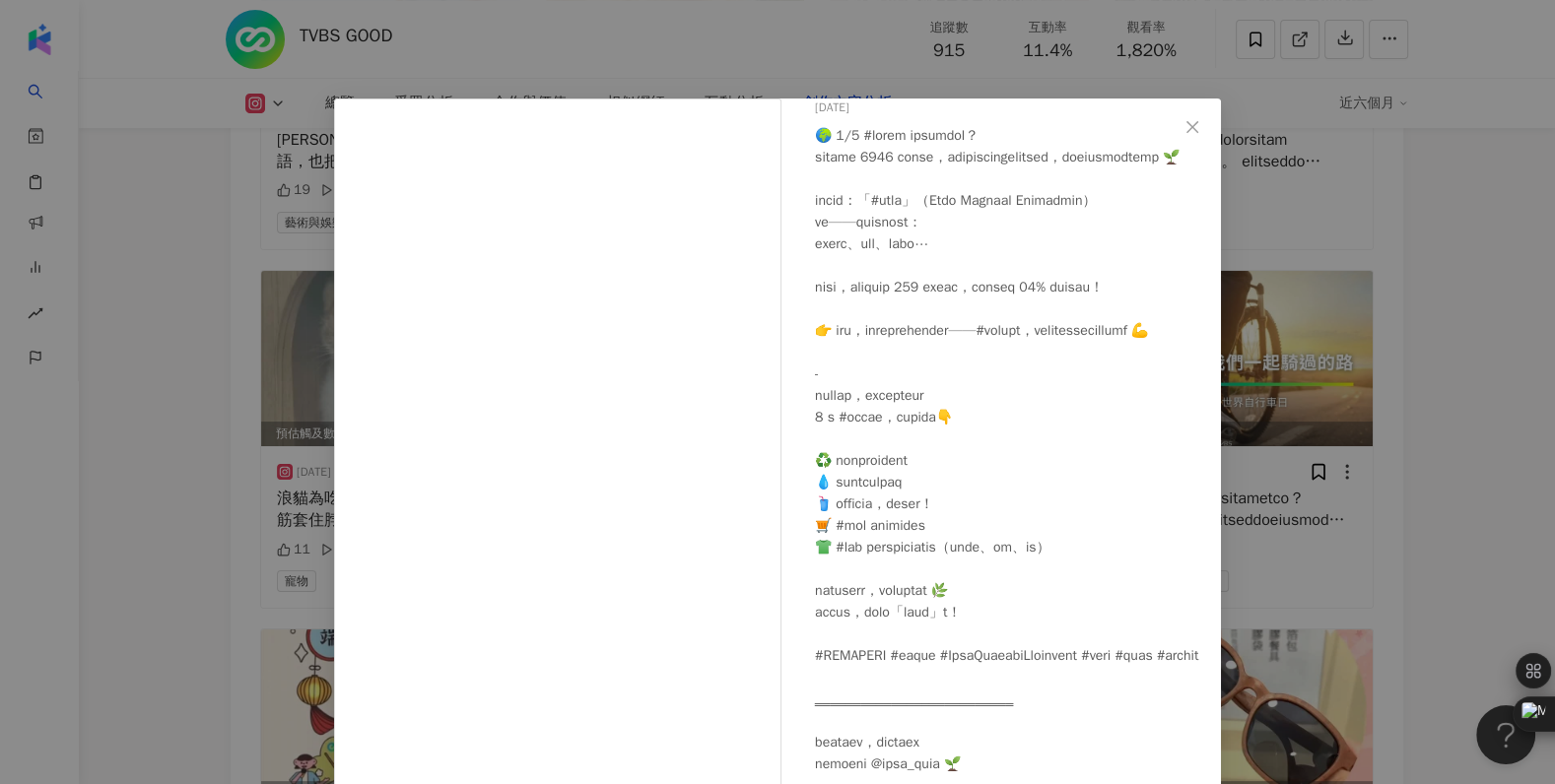 scroll, scrollTop: 187, scrollLeft: 0, axis: vertical 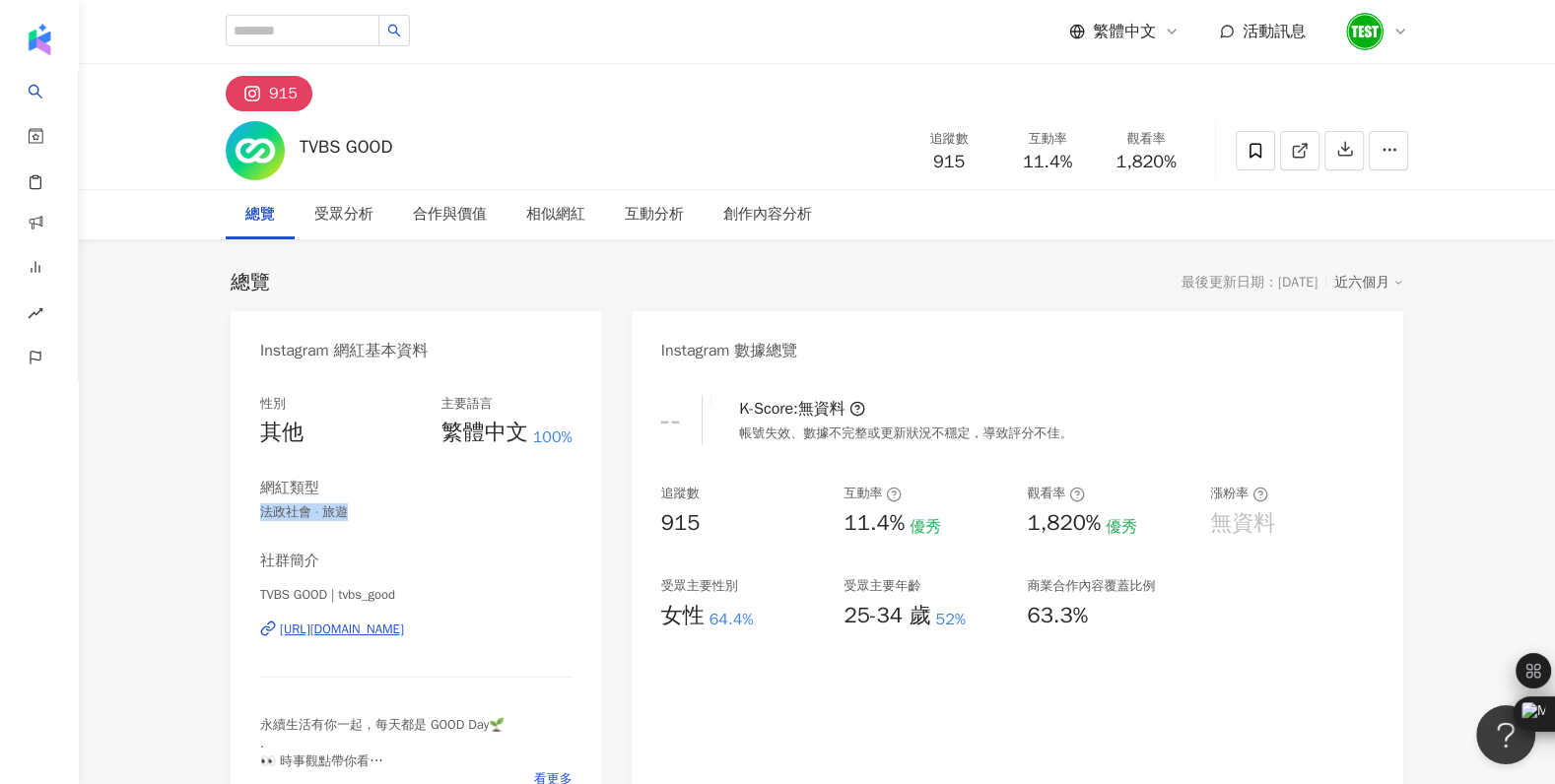 drag, startPoint x: 354, startPoint y: 513, endPoint x: 212, endPoint y: 513, distance: 142 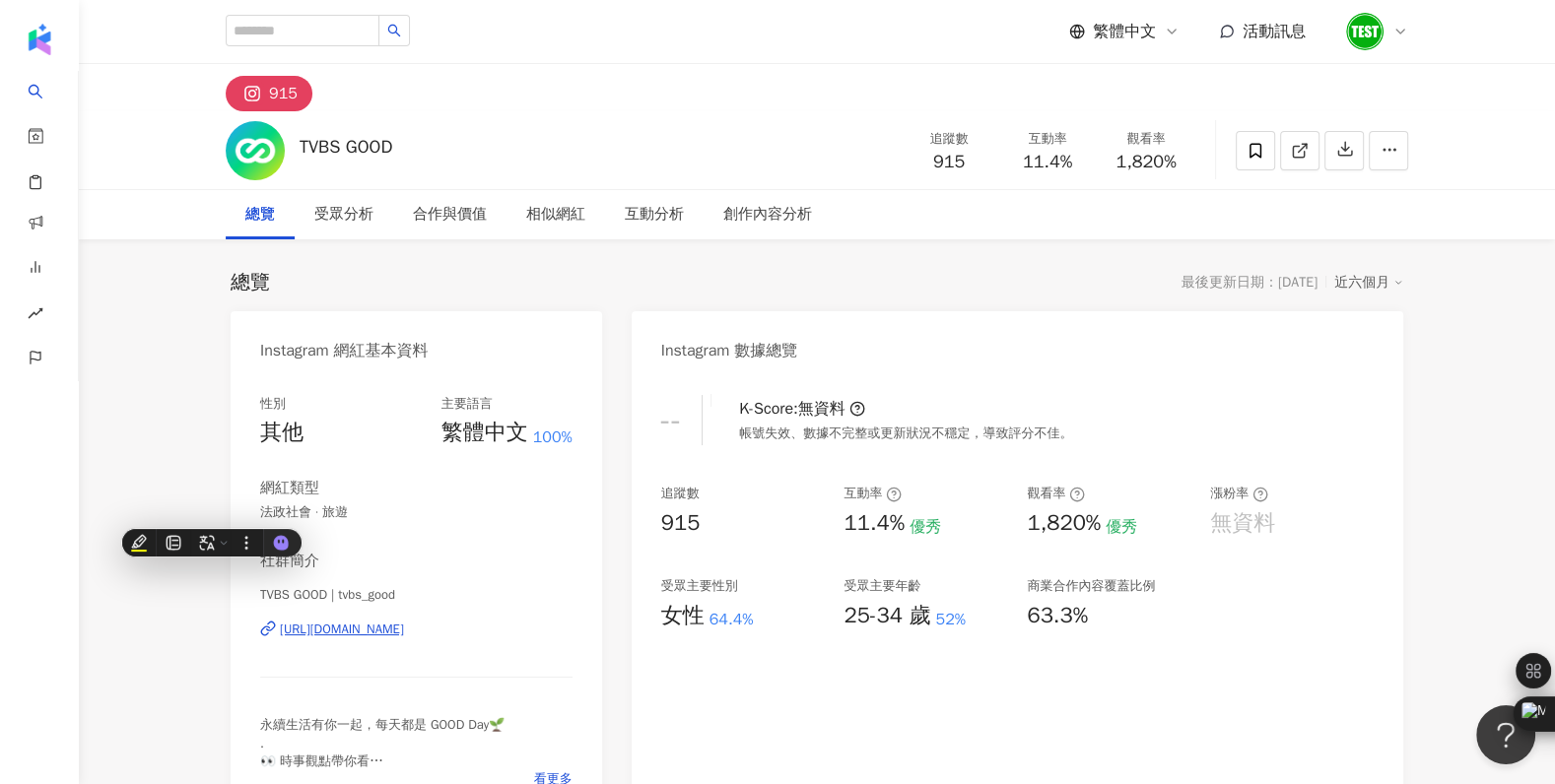 click on "近六個月" at bounding box center (1369, 283) 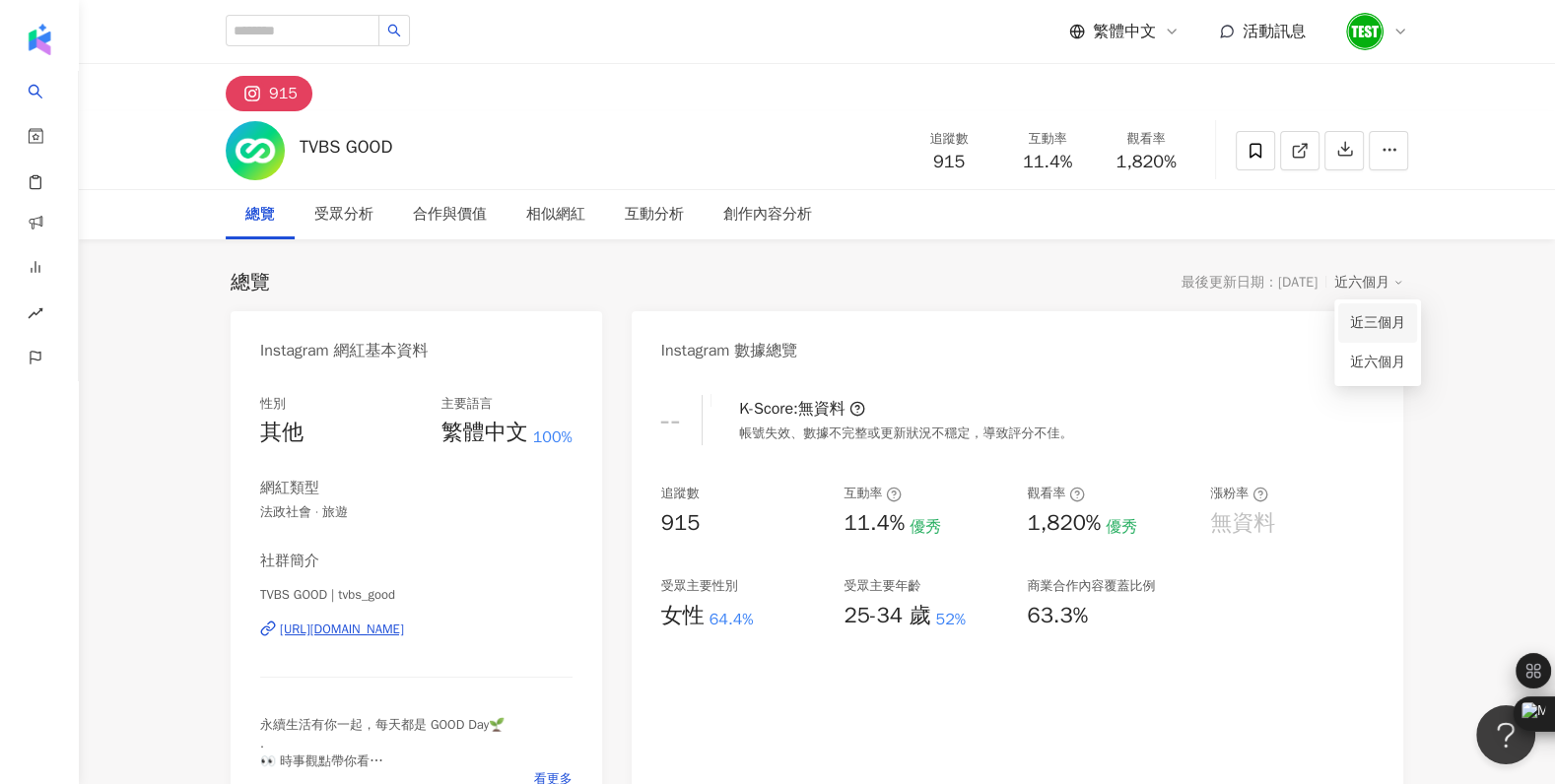 click on "近三個月" at bounding box center (1378, 323) 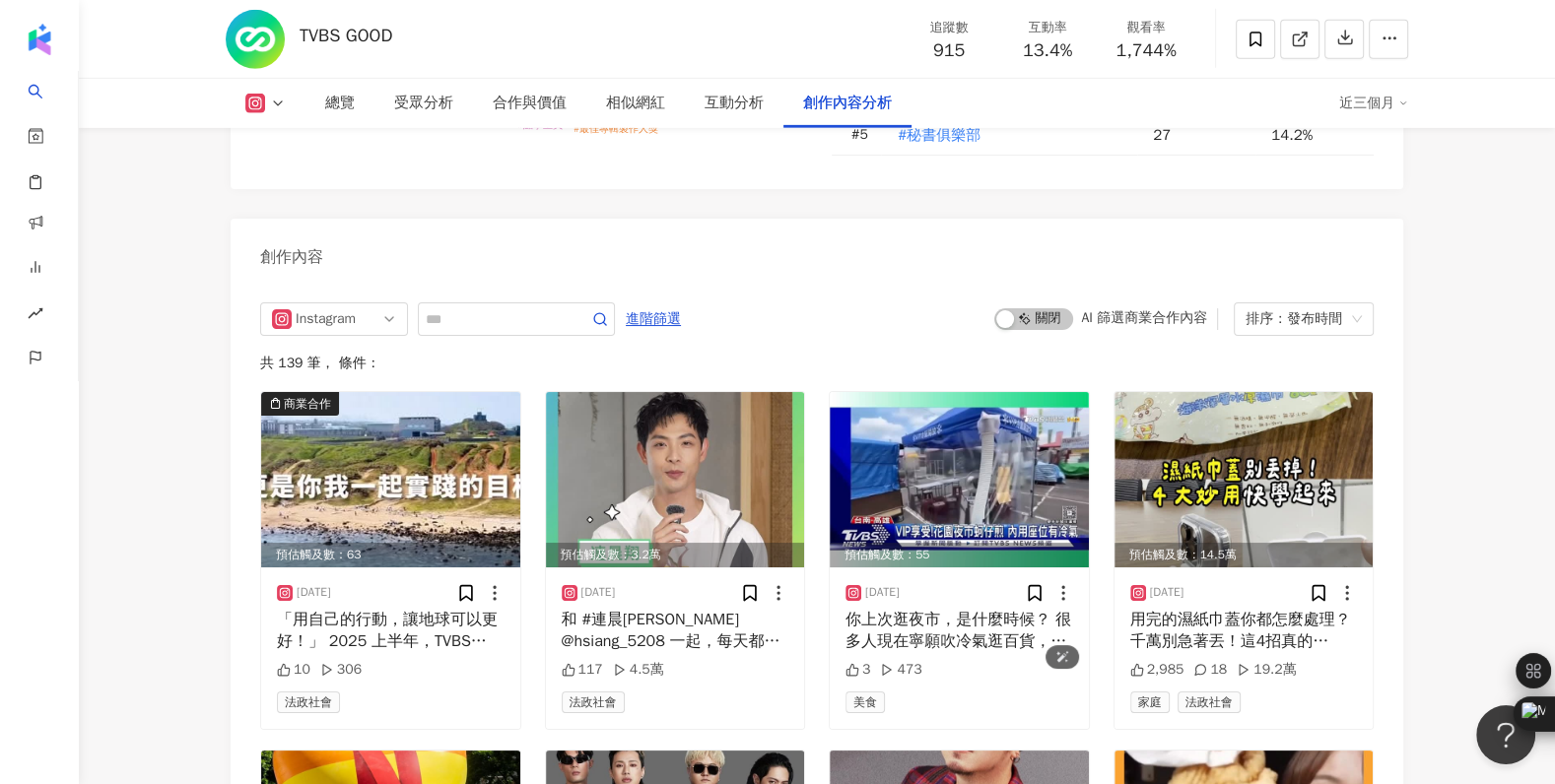 scroll, scrollTop: 5915, scrollLeft: 0, axis: vertical 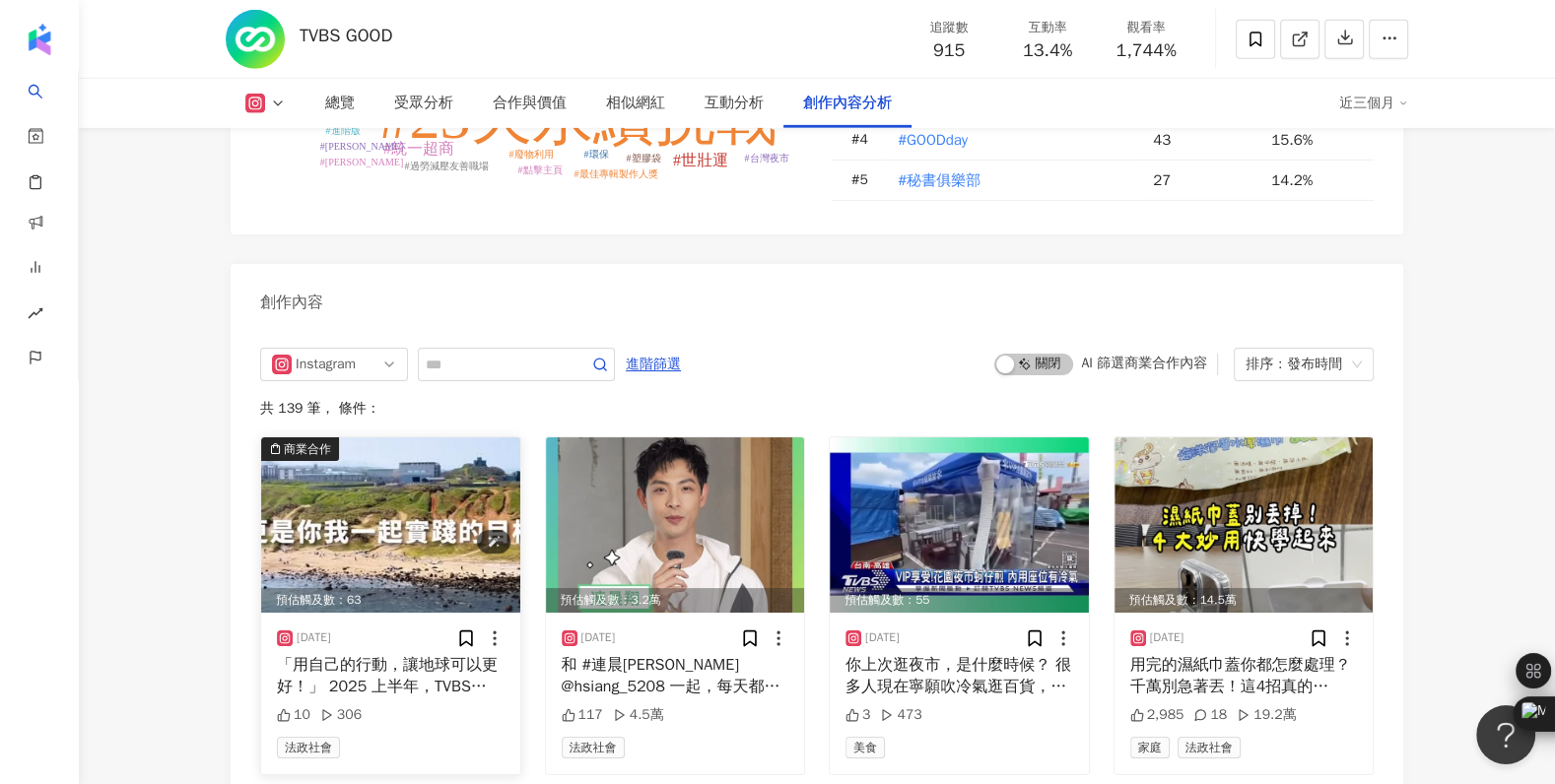 click at bounding box center [390, 525] 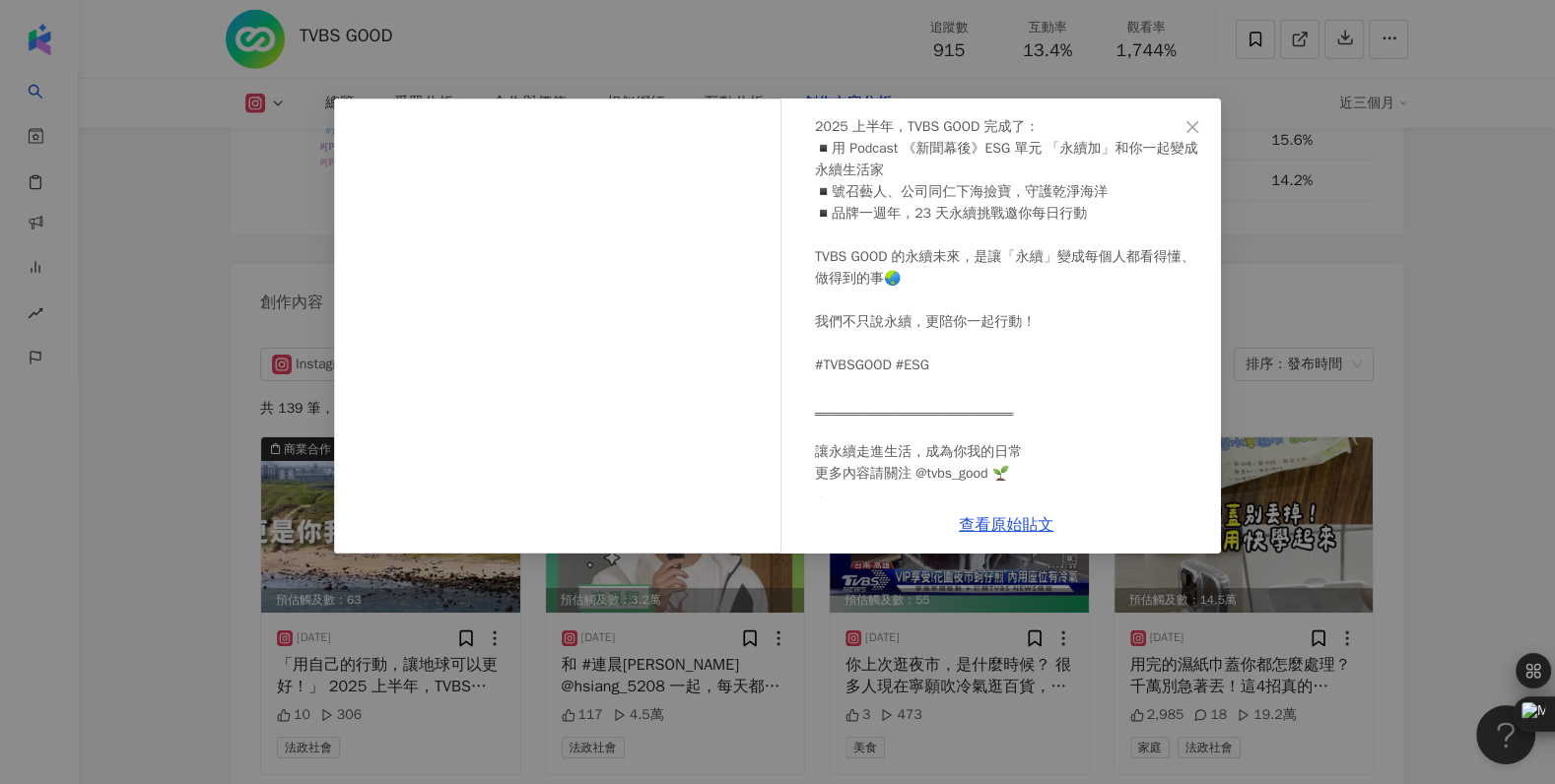 scroll, scrollTop: 148, scrollLeft: 0, axis: vertical 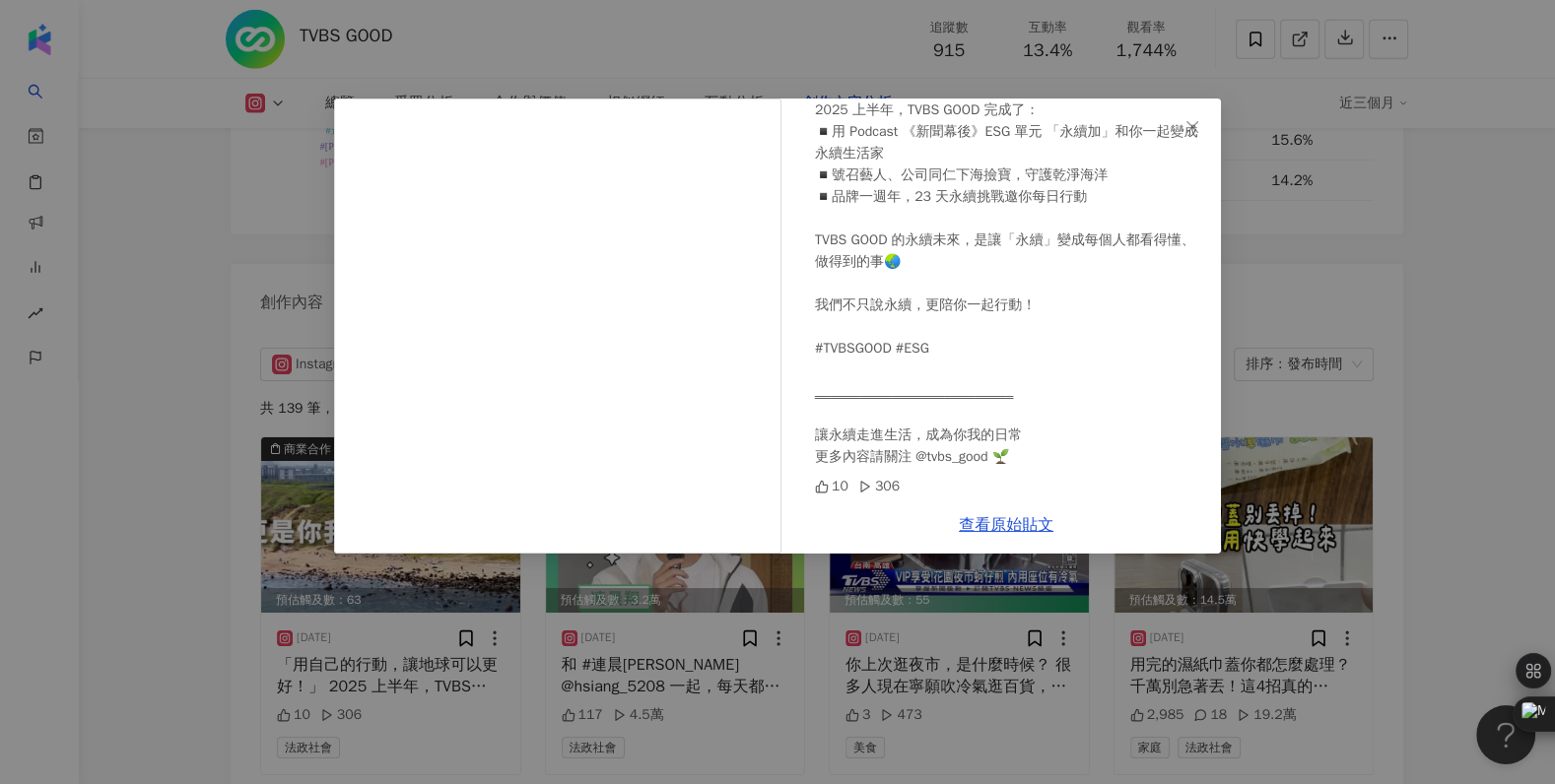 click on "TVBS GOOD [DATE] 「用自己的行動，讓地球可以更好！」
2025 上半年，TVBS GOOD 完成了：
◾用 Podcast 《新聞幕後》ESG 單元 「永續加」和你一起變成永續生活家
◾號召藝人、公司同仁下海撿寶，守護乾淨海洋
◾品牌一週年，23 天永續挑戰邀你每日行動
TVBS GOOD 的永續未來，是讓「永續」變成每個人都看得懂、做得到的事🌏
我們不只說永續，更陪你一起行動！
#TVBSGOOD #ESG
‗‗‗‗‗‗‗‗‗‗‗‗‗‗‗‗‗‗‗‗‗‗‗‗‗‗
讓永續走進生活，成為你我的日常
更多內容請關注 @tvbs_good 🌱 10 306 查看原始貼文" at bounding box center [778, 392] 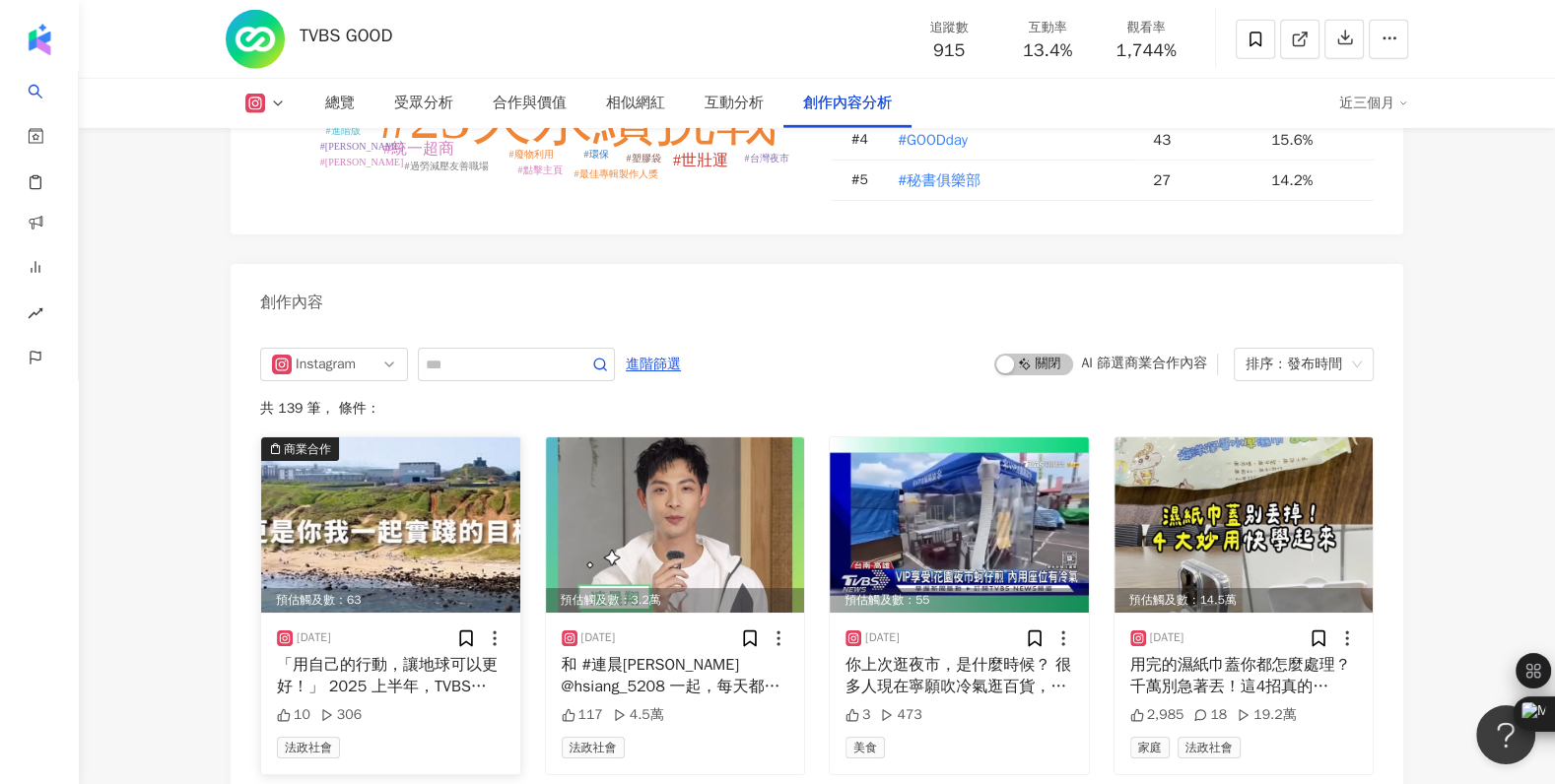 click on "「用自己的行動，讓地球可以更好！」
2025 上半年，TVBS GOOD 完成了：
◾用 Podcast 《新聞幕後》ESG 單元 「永續加」和你一起變成永續生活家
◾號召藝人、公司同仁下海撿寶，守護乾淨海洋
◾品牌一週年，23 天永續挑戰邀你每日行動
TVBS GOOD 的永續未來，是讓「永續」變成每個人都看得懂、做得到的事🌏
我們不只說永續，更陪你一起行動！
#TVBSGOOD #ESG
‗‗‗‗‗‗‗‗‗‗‗‗‗‗‗‗‗‗‗‗‗‗‗‗‗‗
讓永續走進生活，成為你我的日常
更多內容請關注 @tvbs_good 🌱" at bounding box center (390, 676) 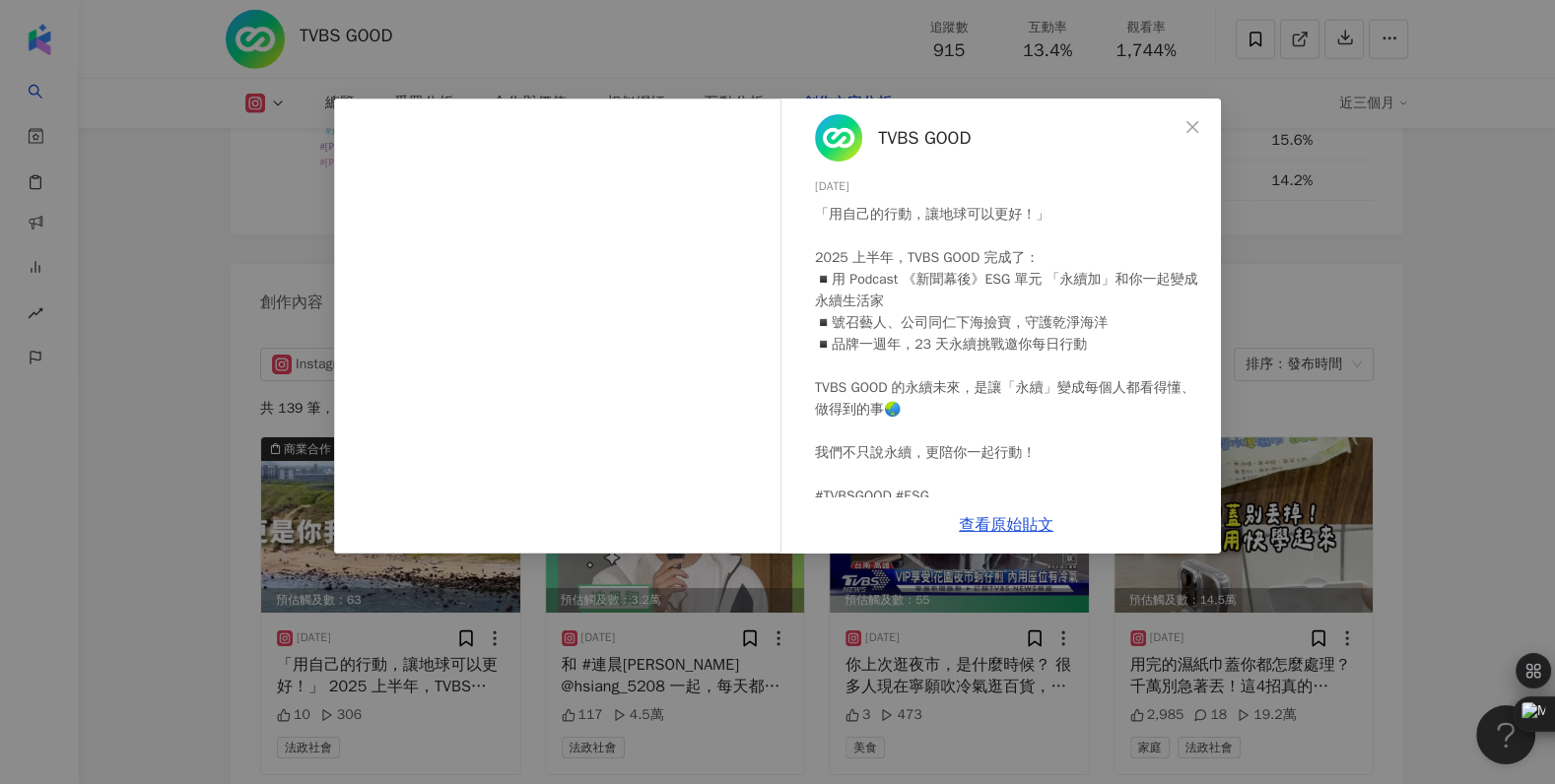 click on "TVBS GOOD [DATE] 「用自己的行動，讓地球可以更好！」
2025 上半年，TVBS GOOD 完成了：
◾用 Podcast 《新聞幕後》ESG 單元 「永續加」和你一起變成永續生活家
◾號召藝人、公司同仁下海撿寶，守護乾淨海洋
◾品牌一週年，23 天永續挑戰邀你每日行動
TVBS GOOD 的永續未來，是讓「永續」變成每個人都看得懂、做得到的事🌏
我們不只說永續，更陪你一起行動！
#TVBSGOOD #ESG
‗‗‗‗‗‗‗‗‗‗‗‗‗‗‗‗‗‗‗‗‗‗‗‗‗‗
讓永續走進生活，成為你我的日常
更多內容請關注 @tvbs_good 🌱 10 306 查看原始貼文" at bounding box center (778, 392) 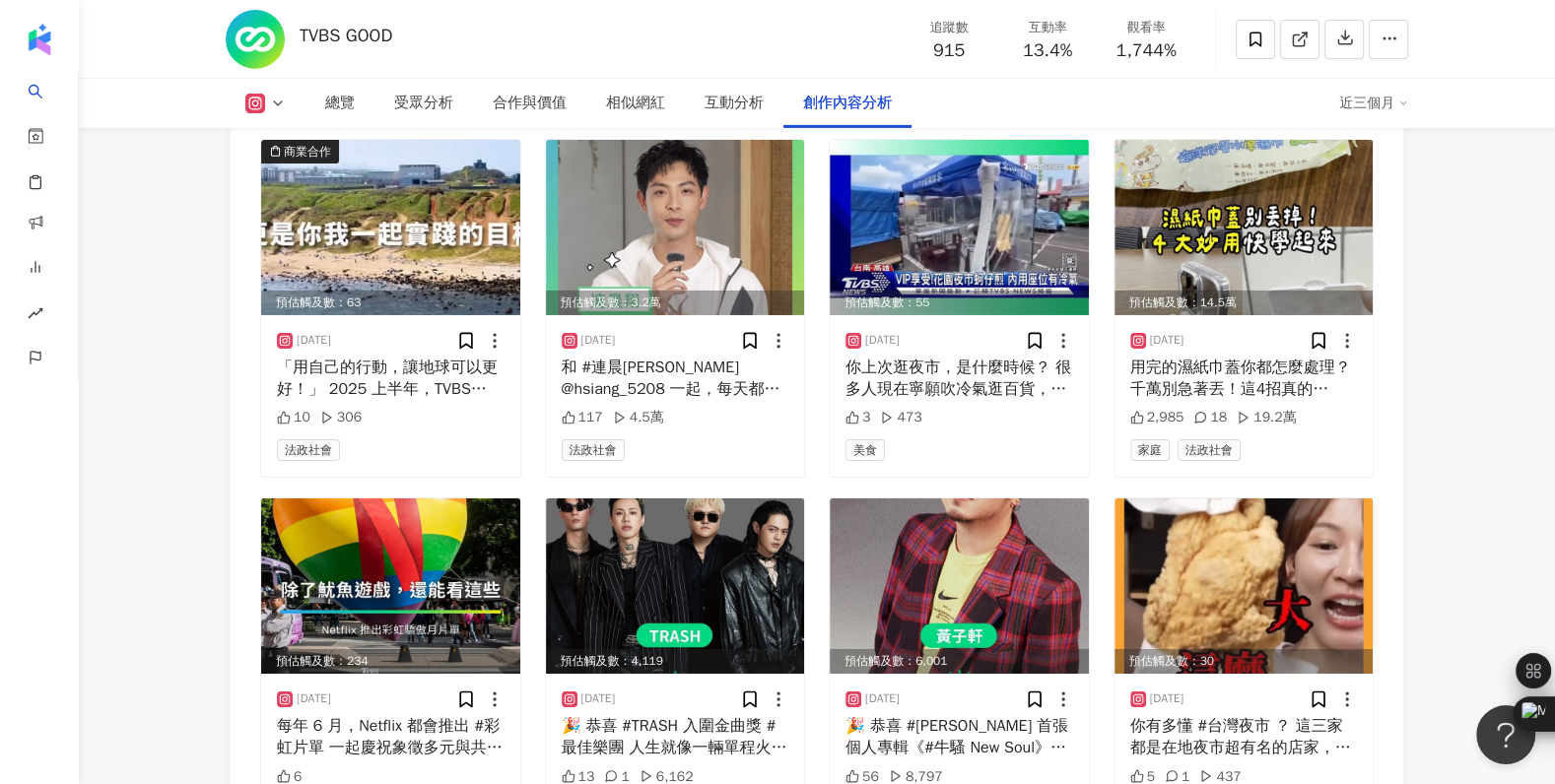scroll, scrollTop: 6214, scrollLeft: 0, axis: vertical 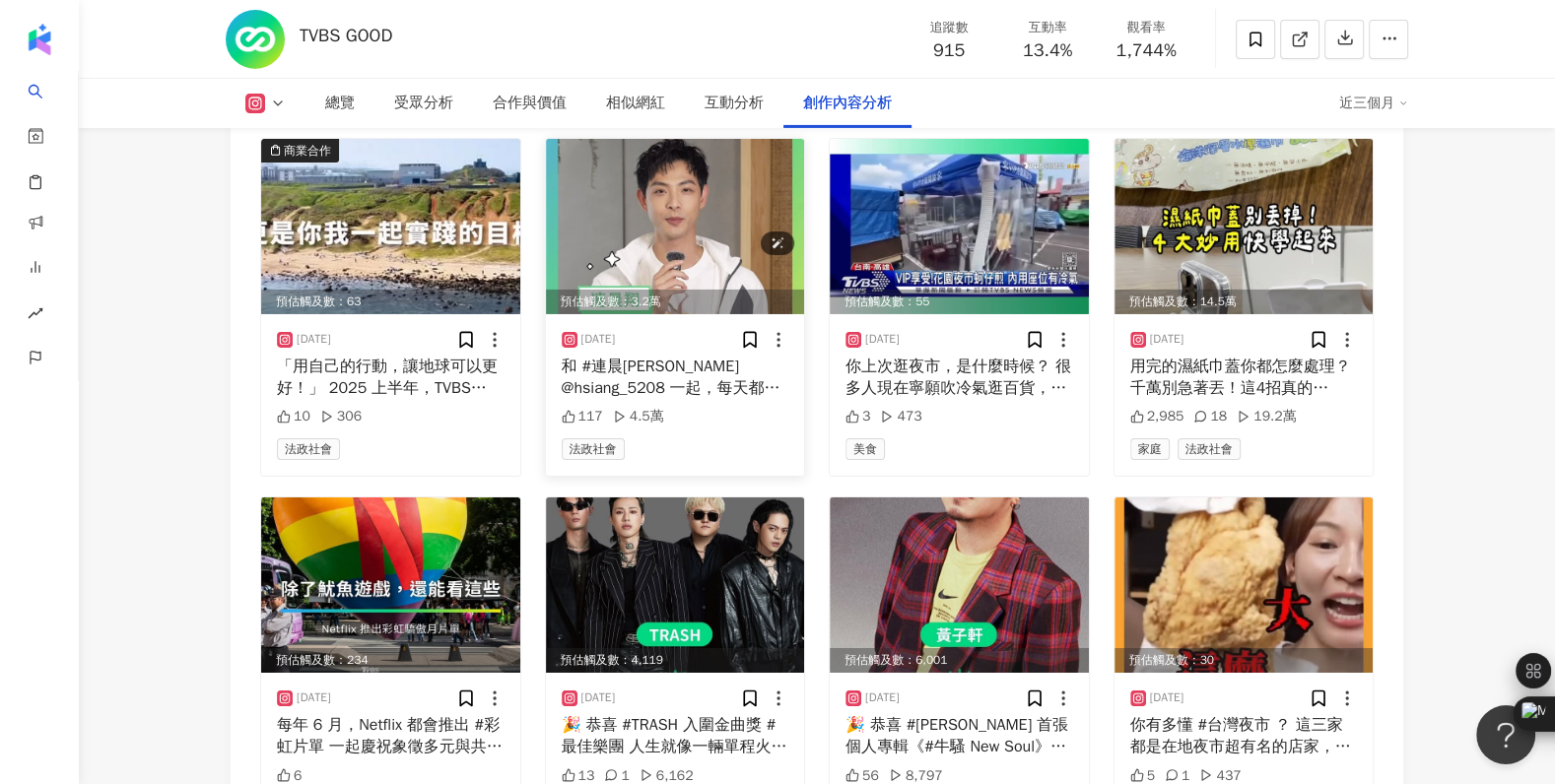 click at bounding box center (675, 227) 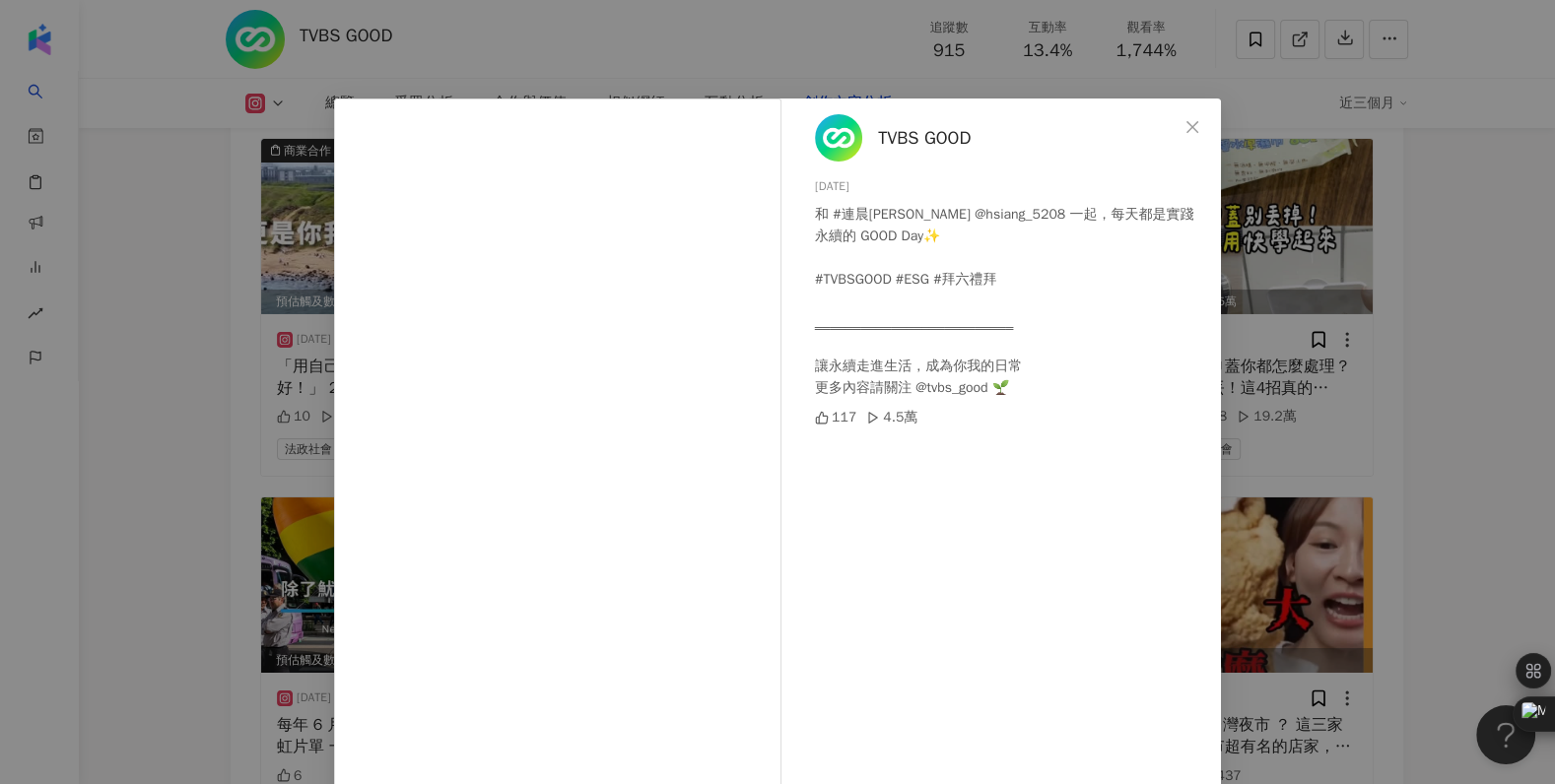 click on "TVBS GOOD [DATE] 和 #連晨翔 @hsiang_5208 一起，每天都是實踐永續的 GOOD Day✨
#TVBSGOOD #ESG #拜六禮拜
‗‗‗‗‗‗‗‗‗‗‗‗‗‗‗‗‗‗‗‗‗‗‗‗‗‗
讓永續走進生活，成為你我的日常
更多內容請關注 @tvbs_good 🌱 117 4.5萬 查看原始貼文" at bounding box center (778, 392) 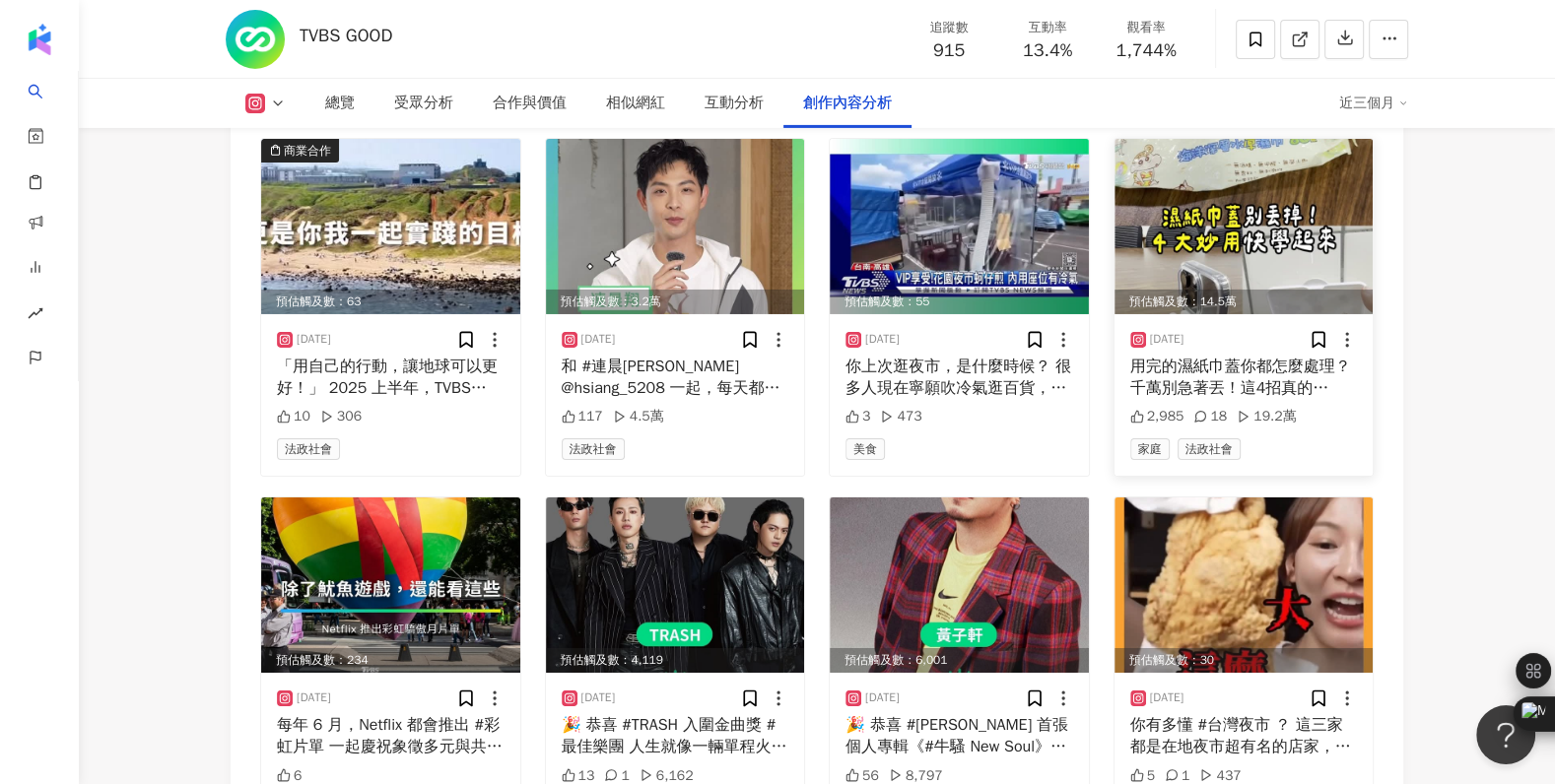 click at bounding box center [1244, 227] 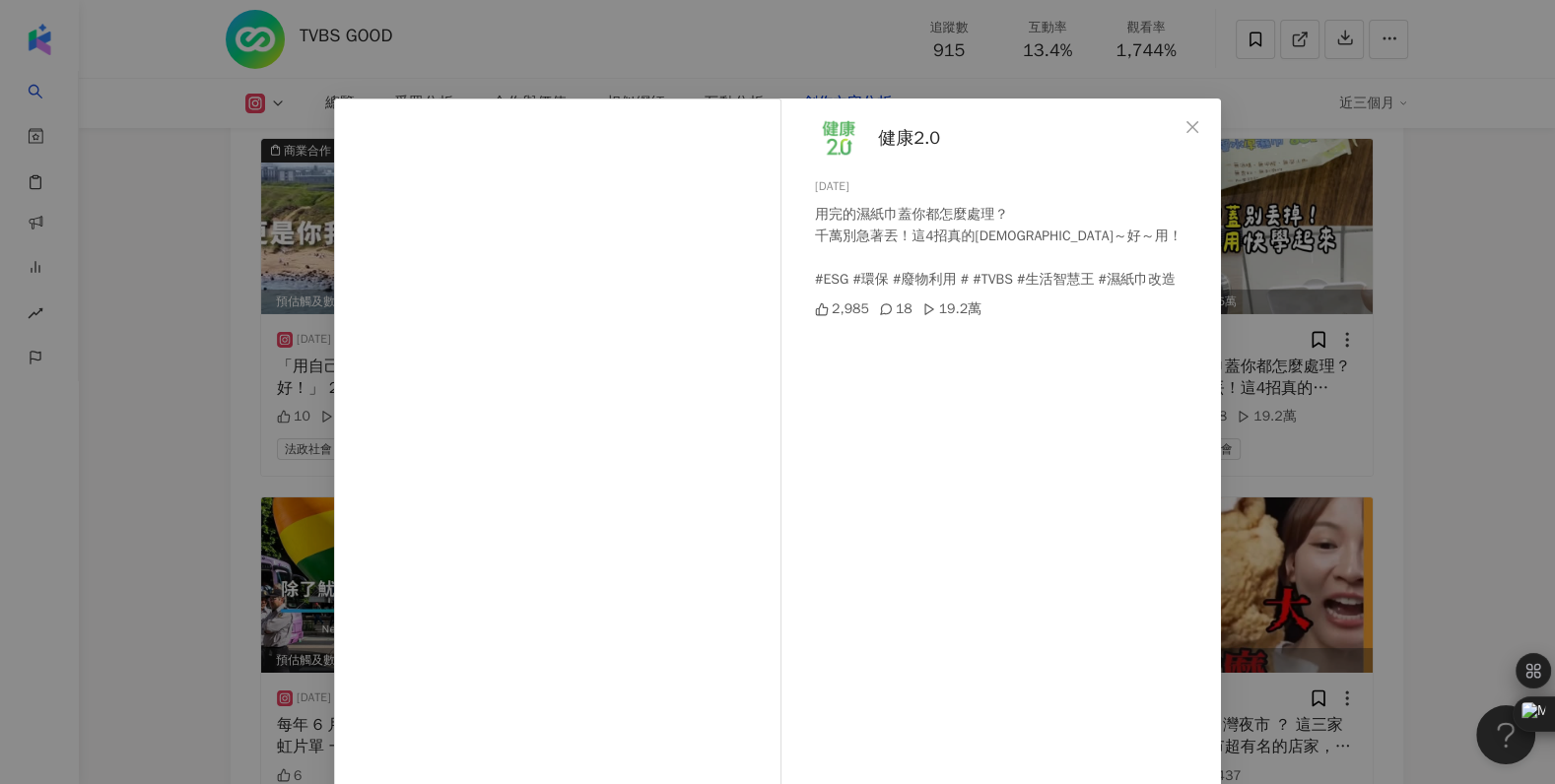 click on "健康2.0 [DATE] 用完的濕紙巾蓋你都怎麼處理？
千萬別急著丟！這4招真的[DEMOGRAPHIC_DATA]～好～用！
#ESG #環保 #廢物利用 # #TVBS #生活智慧王 #濕紙巾改造 2,985 18 19.2萬 查看原始貼文" at bounding box center (778, 392) 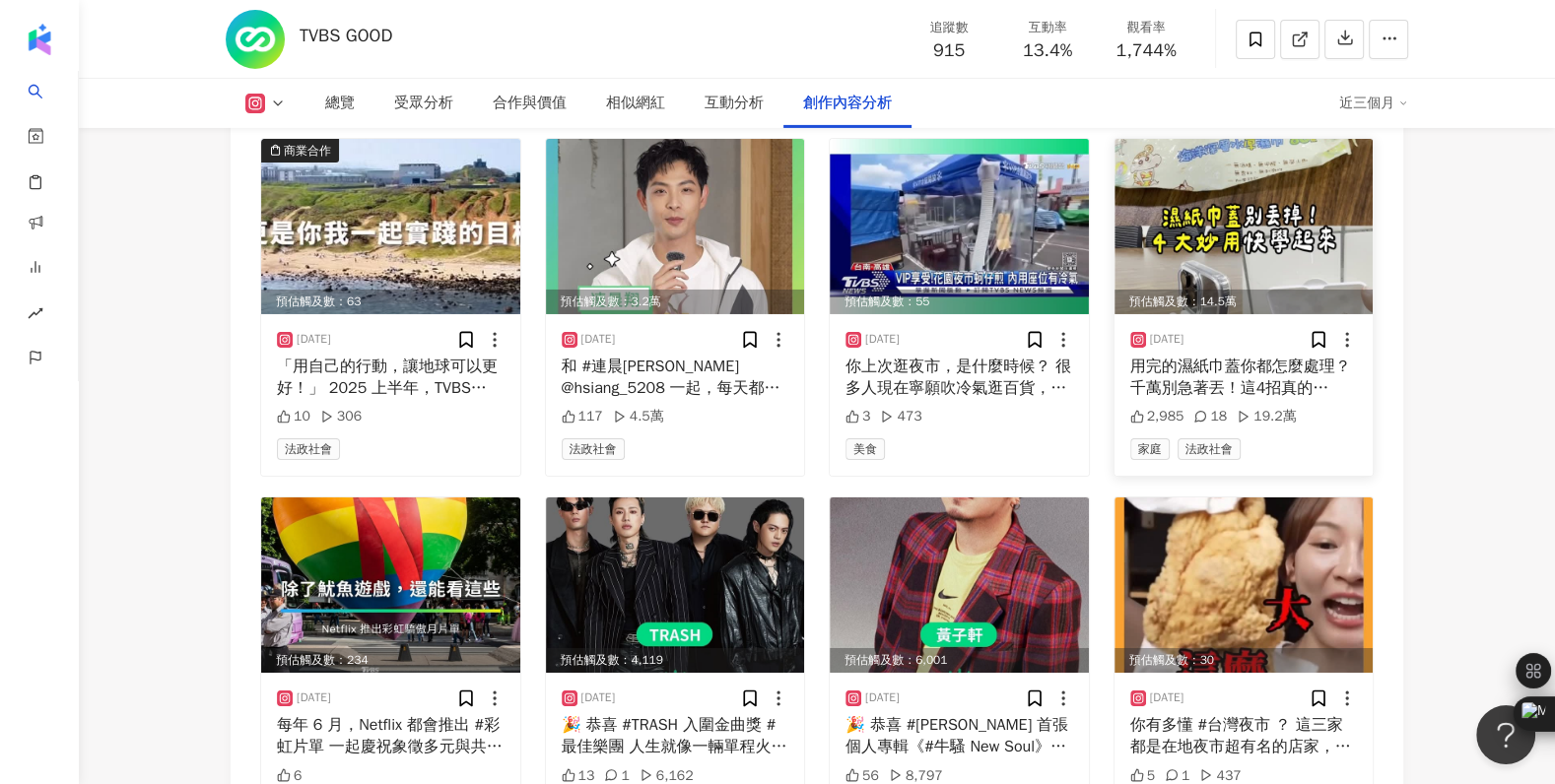 click on "2025/7/1 用完的濕紙巾蓋你都怎麼處理？
千萬別急著丟！這4招真的神～好～用！
#ESG #環保 #廢物利用 # #TVBS #生活智慧王 #濕紙巾改造 2,985 18 19.2萬 家庭 法政社會" at bounding box center [1244, 395] 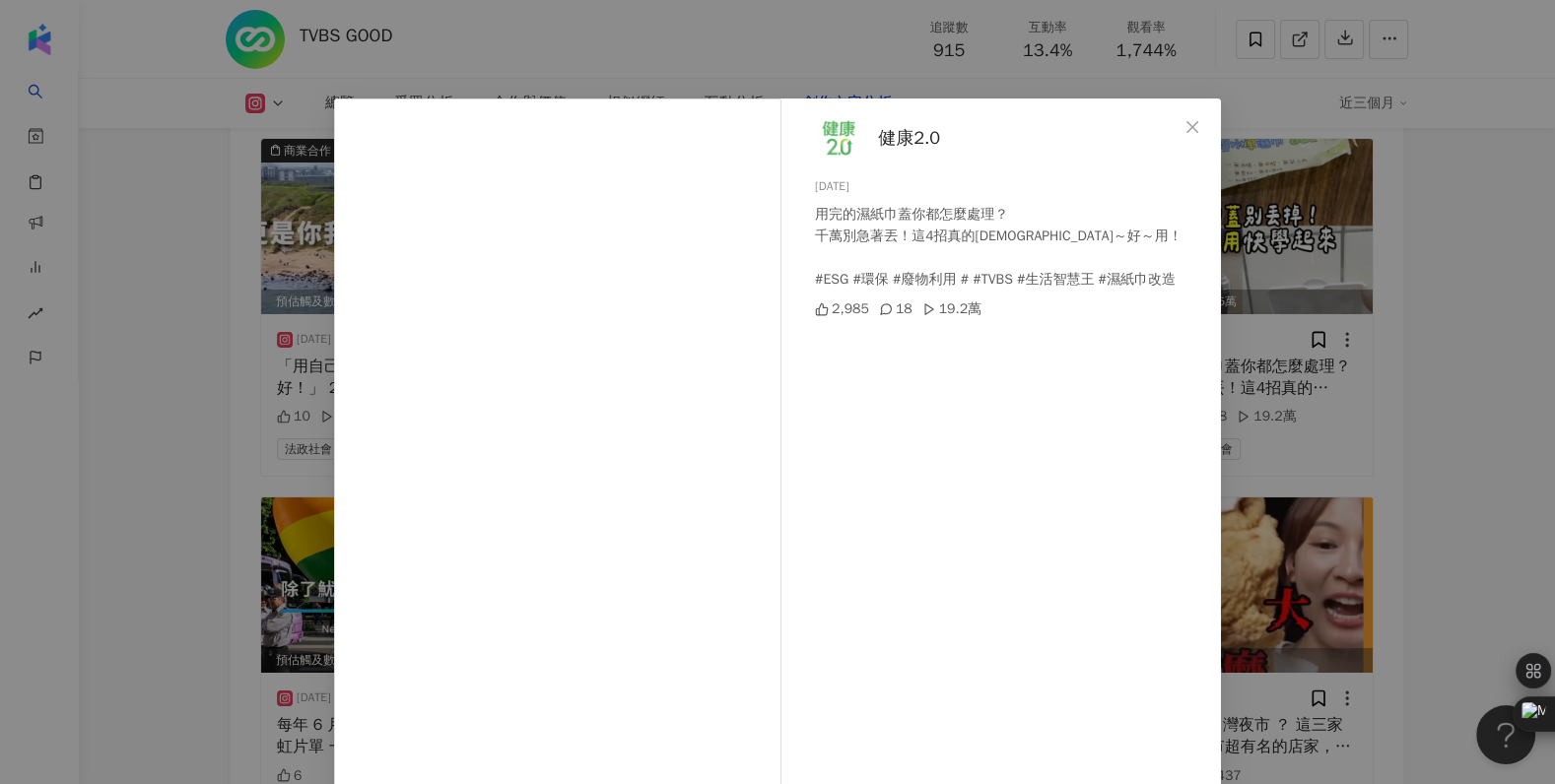 click on "健康2.0 [DATE] 用完的濕紙巾蓋你都怎麼處理？
千萬別急著丟！這4招真的[DEMOGRAPHIC_DATA]～好～用！
#ESG #環保 #廢物利用 # #TVBS #生活智慧王 #濕紙巾改造 2,985 18 19.2萬 查看原始貼文" at bounding box center [778, 392] 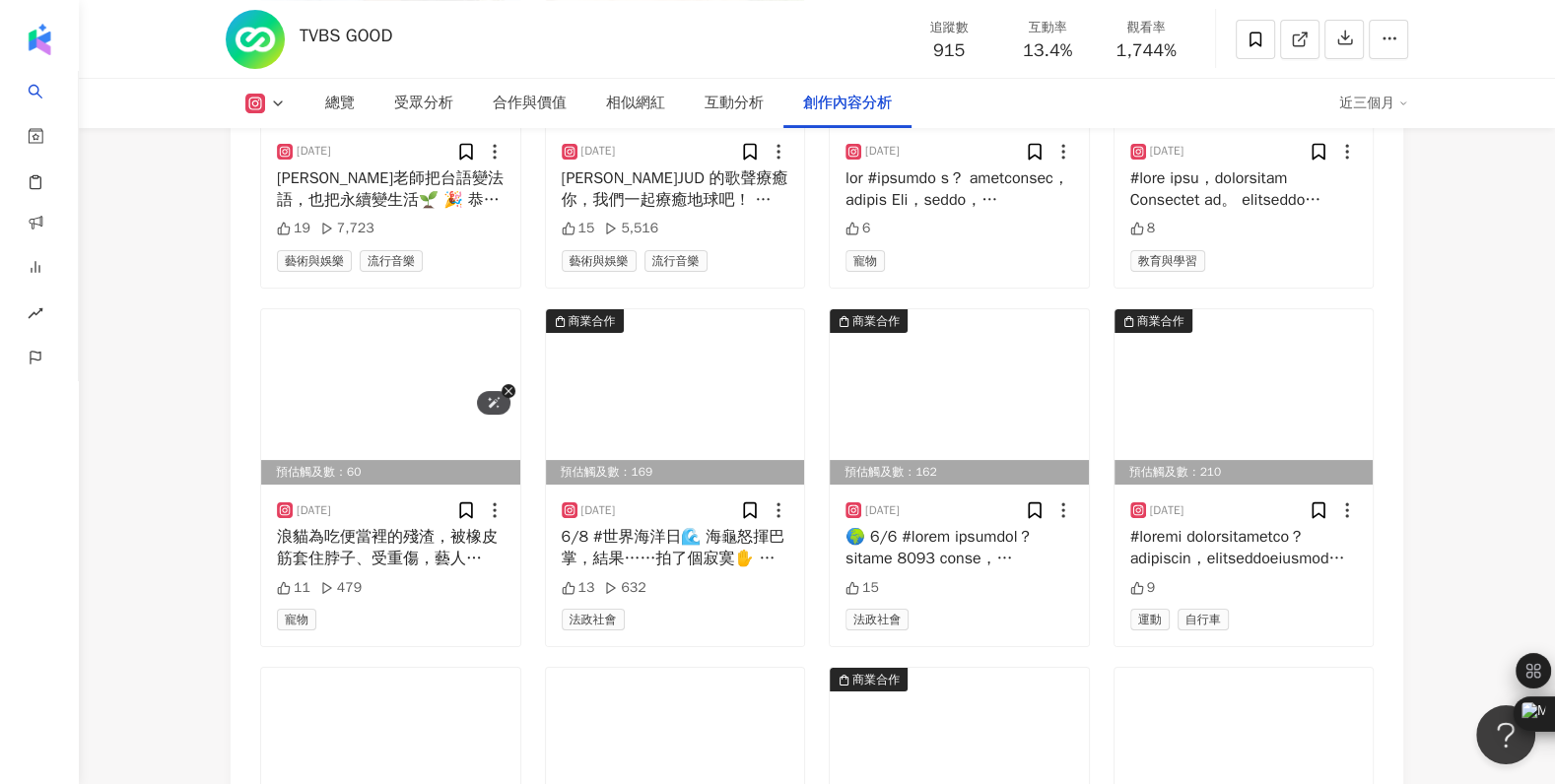 scroll, scrollTop: 7483, scrollLeft: 0, axis: vertical 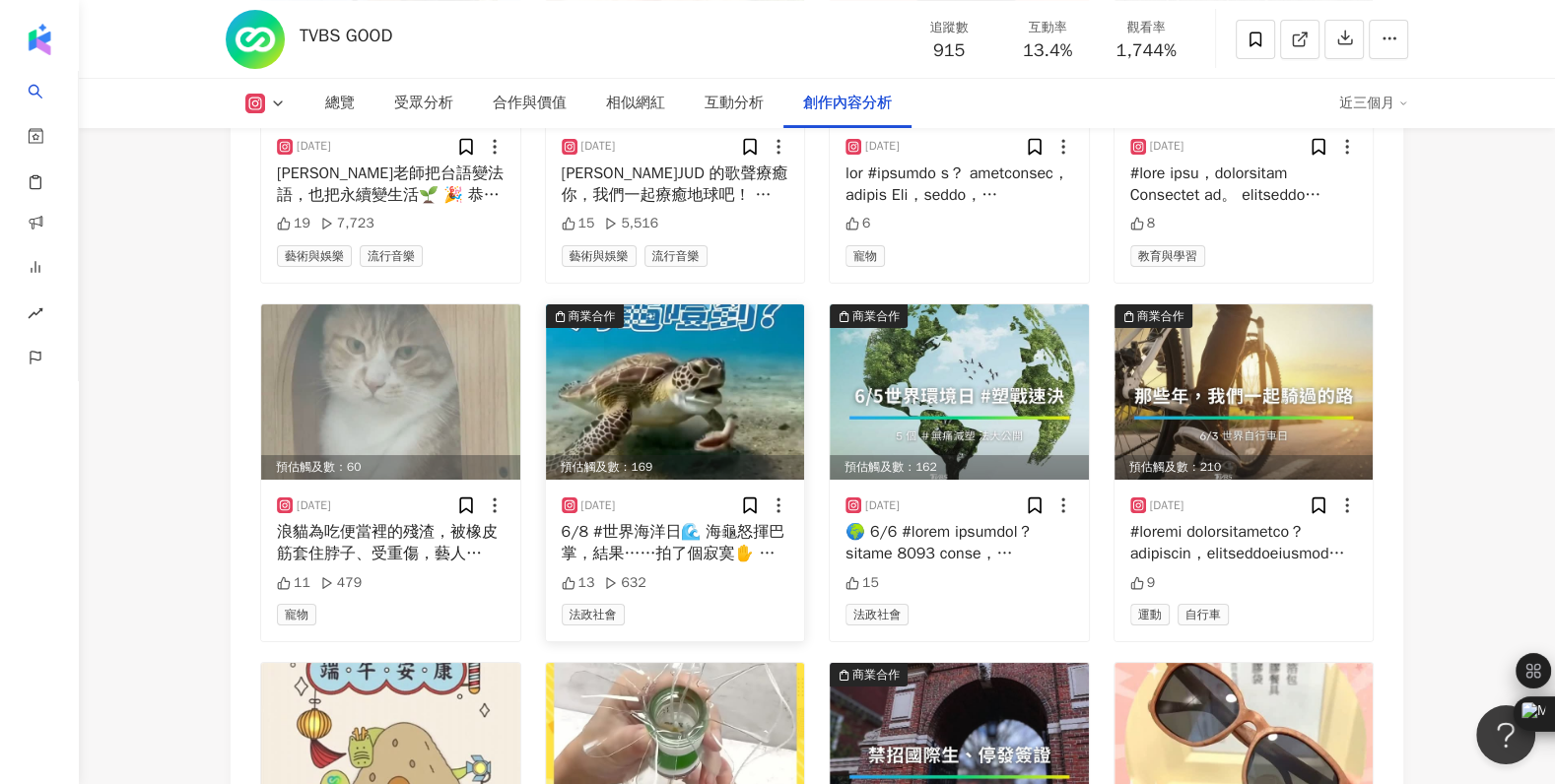 click on "預估觸及數：169" at bounding box center [675, 467] 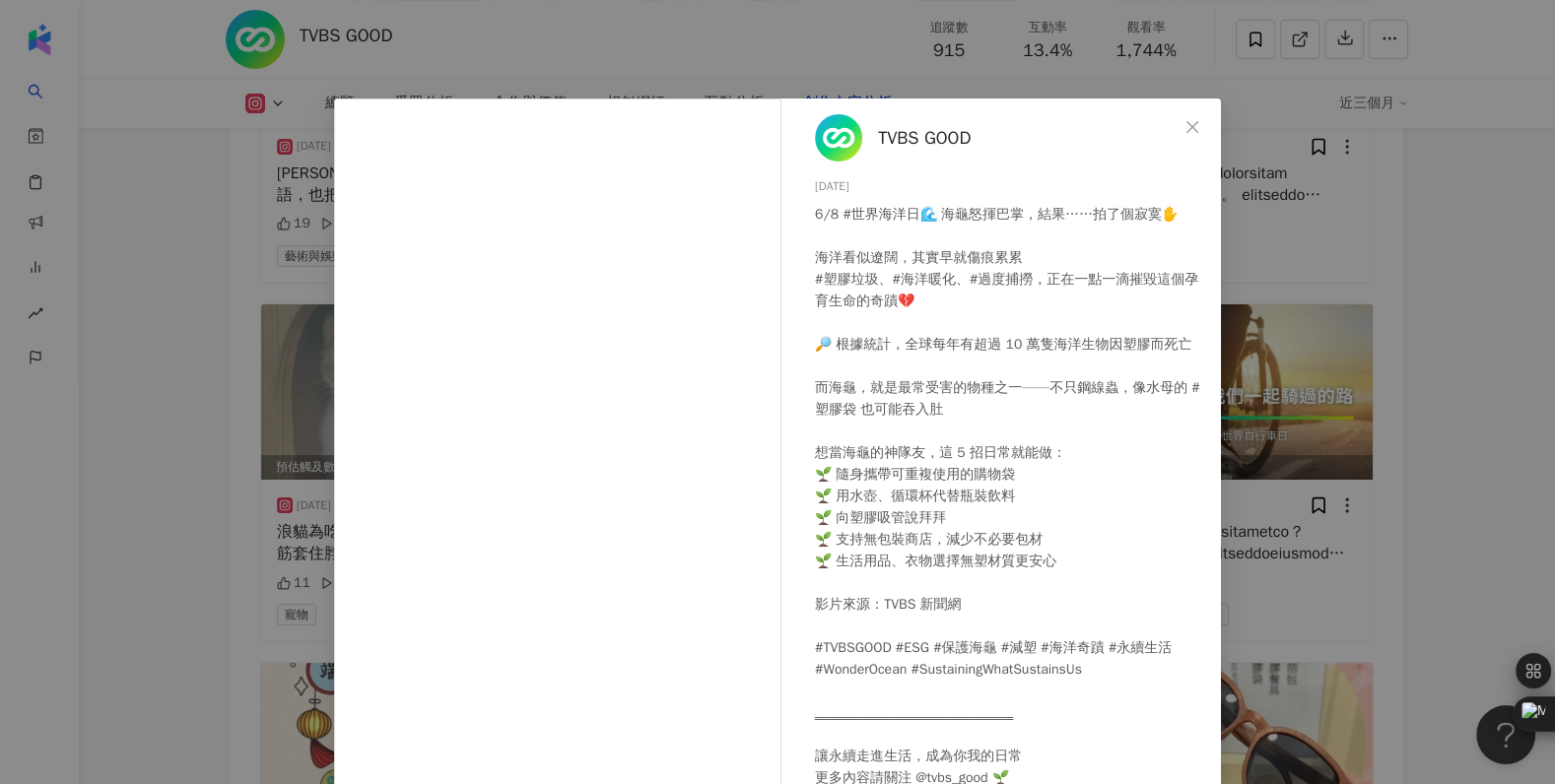 scroll, scrollTop: 13, scrollLeft: 0, axis: vertical 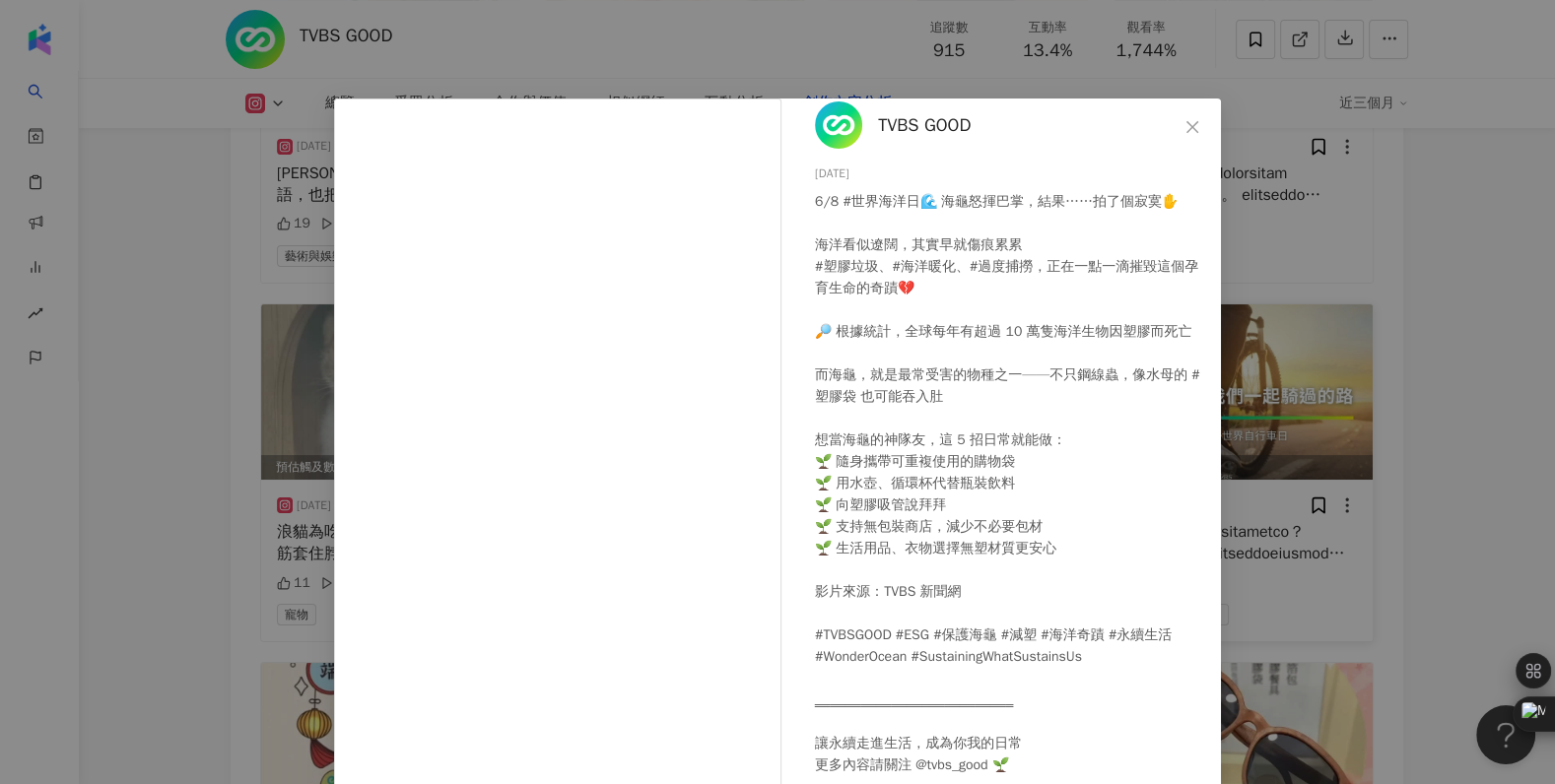 click on "TVBS GOOD 2025/6/7 6/8 #世界海洋日🌊 海龜怒揮巴掌，結果……拍了個寂寞✋
海洋看似遼闊，其實早就傷痕累累
#塑膠垃圾、#海洋暖化、#過度捕撈，正在一點一滴摧毀這個孕育生命的奇蹟💔
🔎 根據統計，全球每年有超過 10 萬隻海洋生物因塑膠而死亡
而海龜，就是最常受害的物種之一——不只鋼線蟲，像水母的 #塑膠袋 也可能吞入肚
想當海龜的神隊友，這 5 招日常就能做：
🌱 隨身攜帶可重複使用的購物袋
🌱 用水壺、循環杯代替瓶裝飲料
🌱 向塑膠吸管說拜拜
🌱 支持無包裝商店，減少不必要包材
🌱 生活用品、衣物選擇無塑材質更安心
影片來源：TVBS 新聞網
#TVBSGOOD #ESG #保護海龜 #減塑 #海洋奇蹟 #永續生活 #WonderOcean #SustainingWhatSustainsUs
‗‗‗‗‗‗‗‗‗‗‗‗‗‗‗‗‗‗‗‗‗‗‗‗‗‗
讓永續走進生活，成為你我的日常
更多內容請關注 @tvbs_good 🌱" at bounding box center [778, 392] 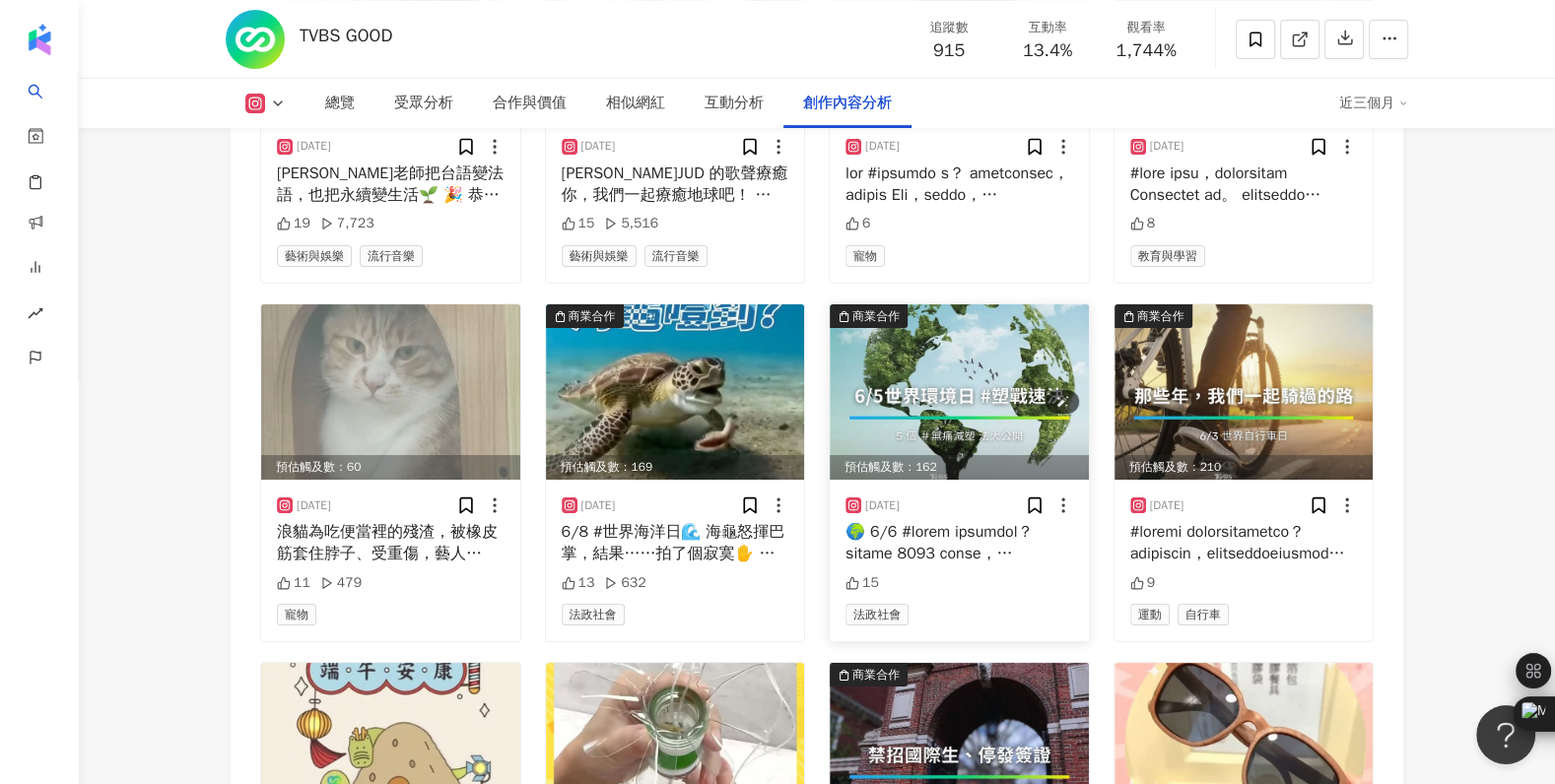 click at bounding box center (959, 392) 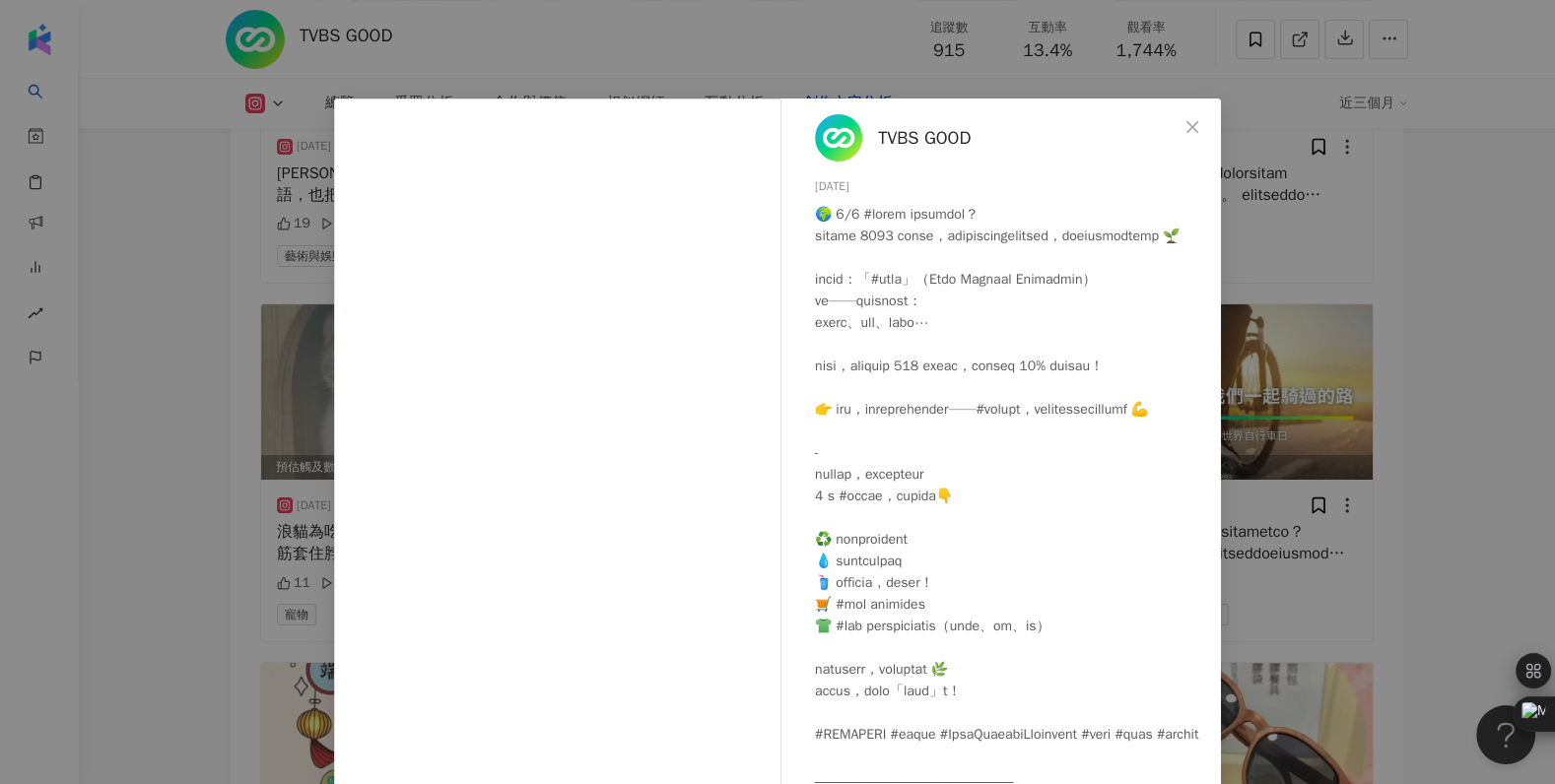click on "TVBS GOOD [DATE] 15 查看原始貼文" at bounding box center [778, 392] 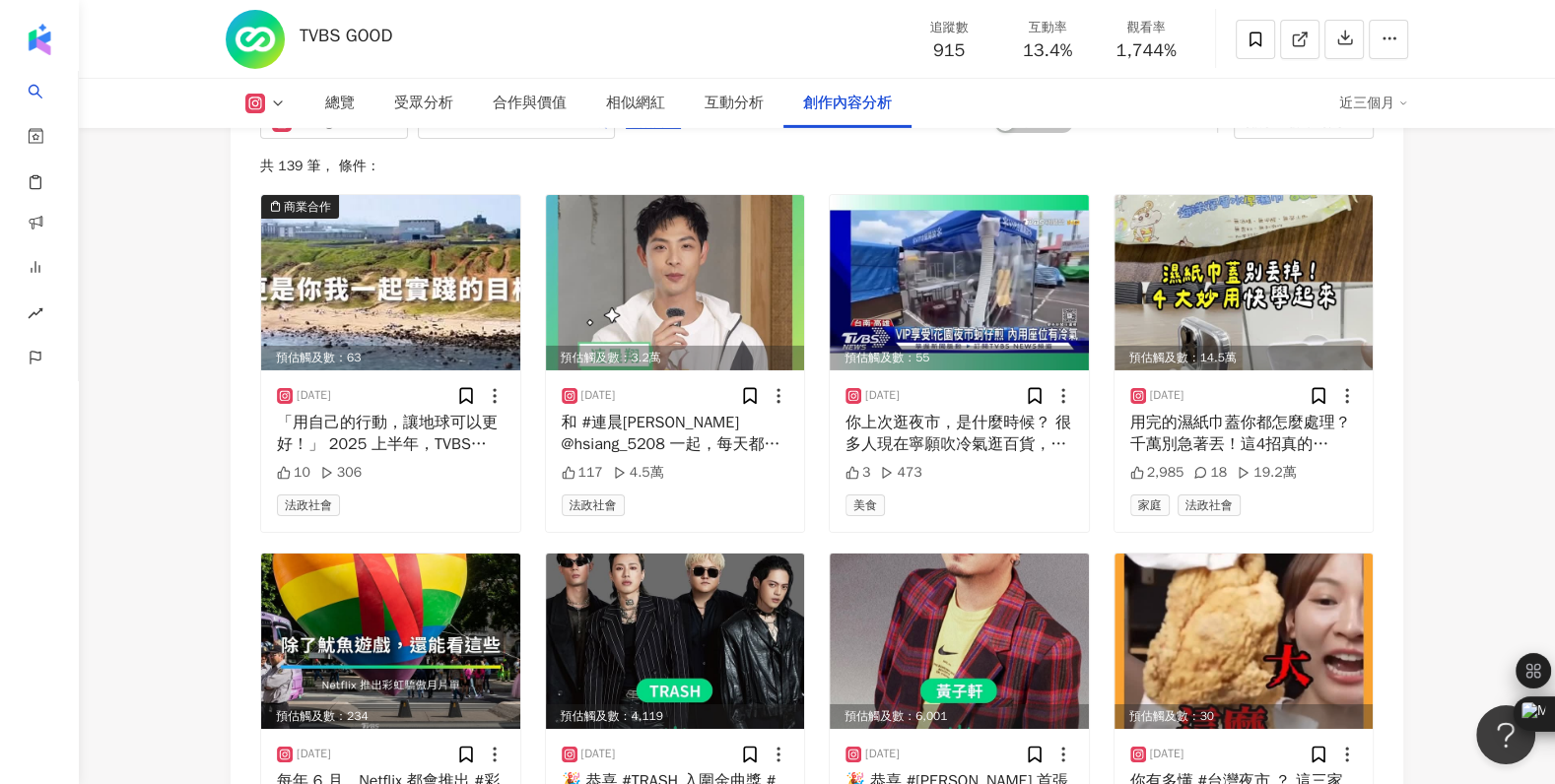 scroll, scrollTop: 7955, scrollLeft: 0, axis: vertical 